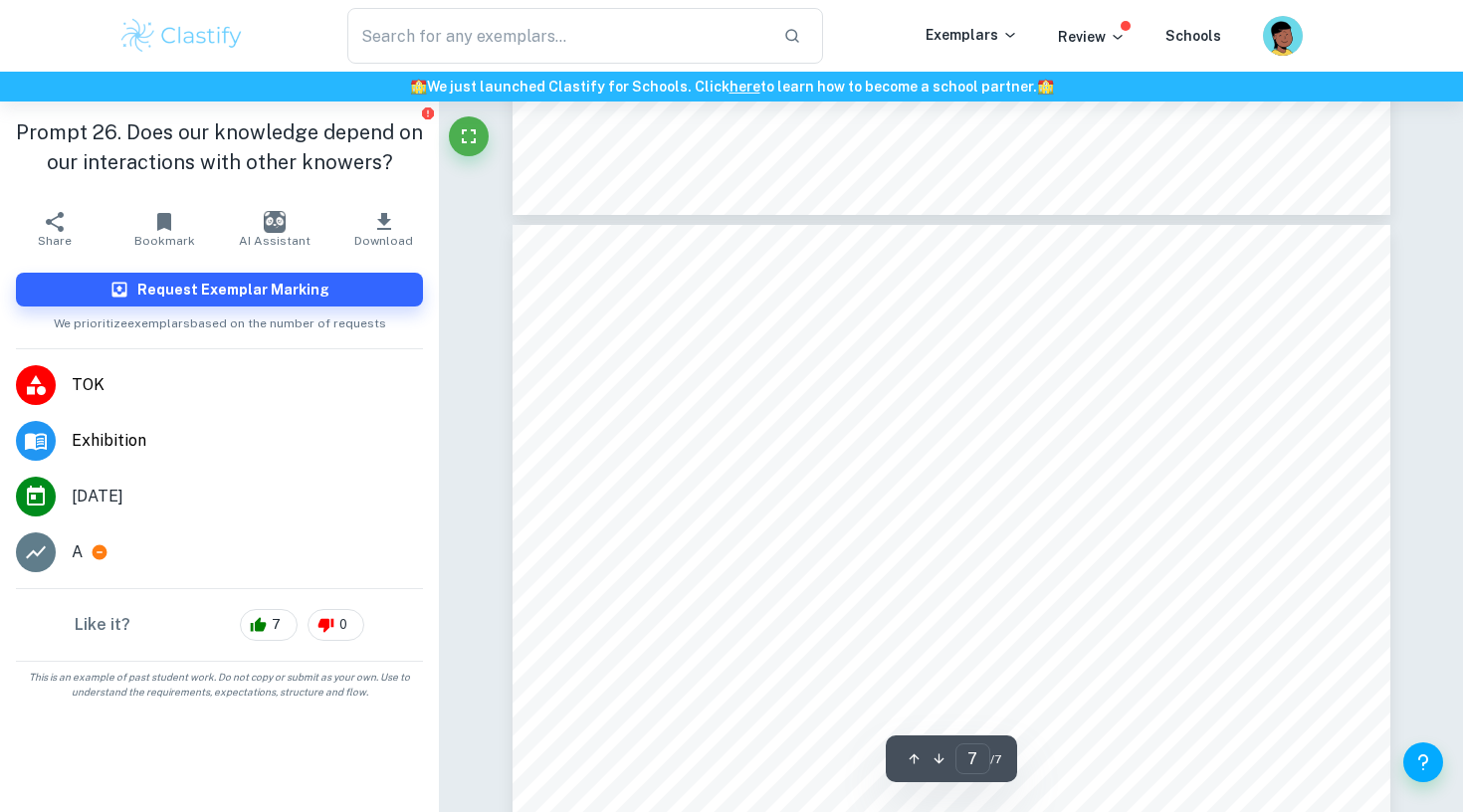 scroll, scrollTop: 6910, scrollLeft: 0, axis: vertical 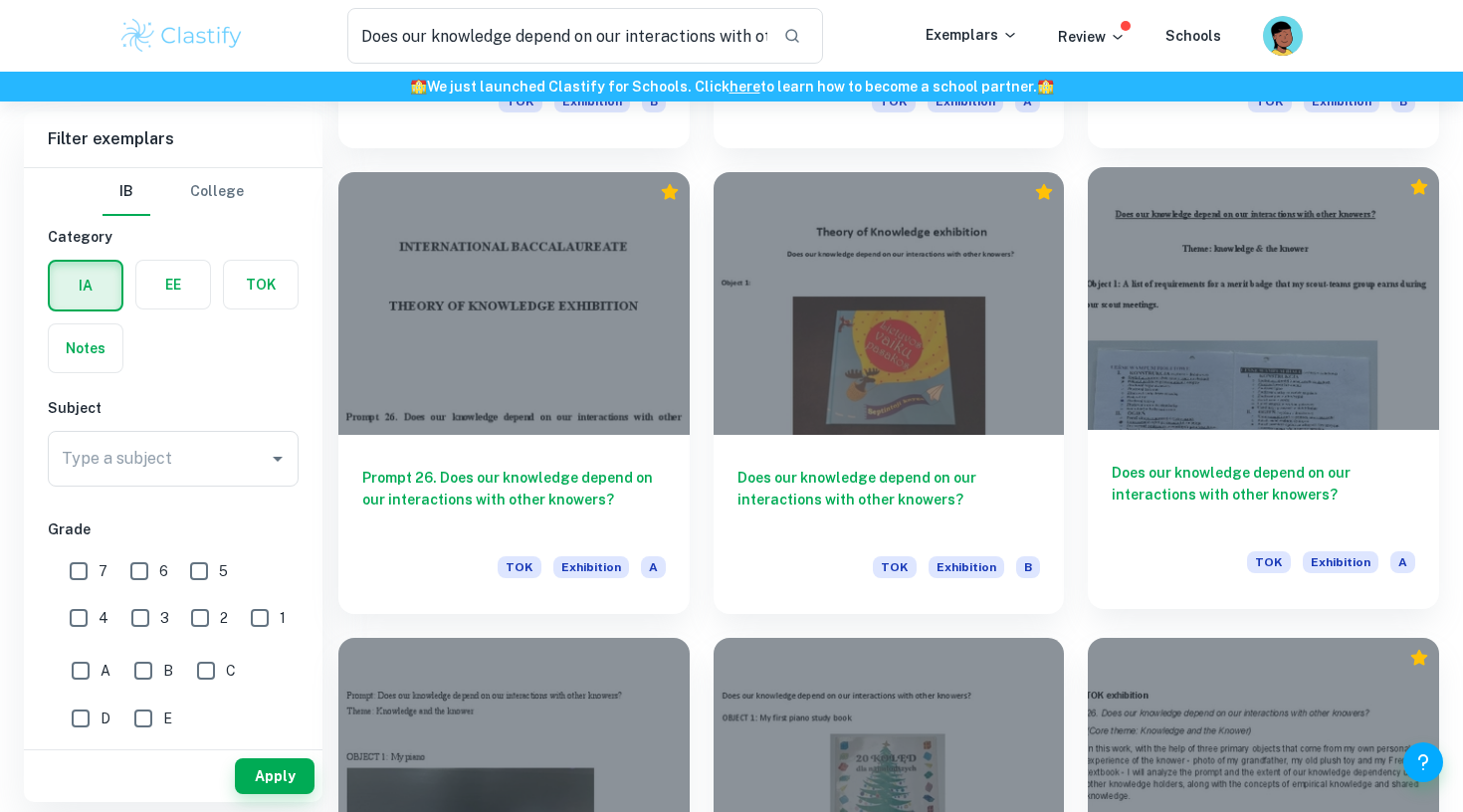click at bounding box center (1263, 299) 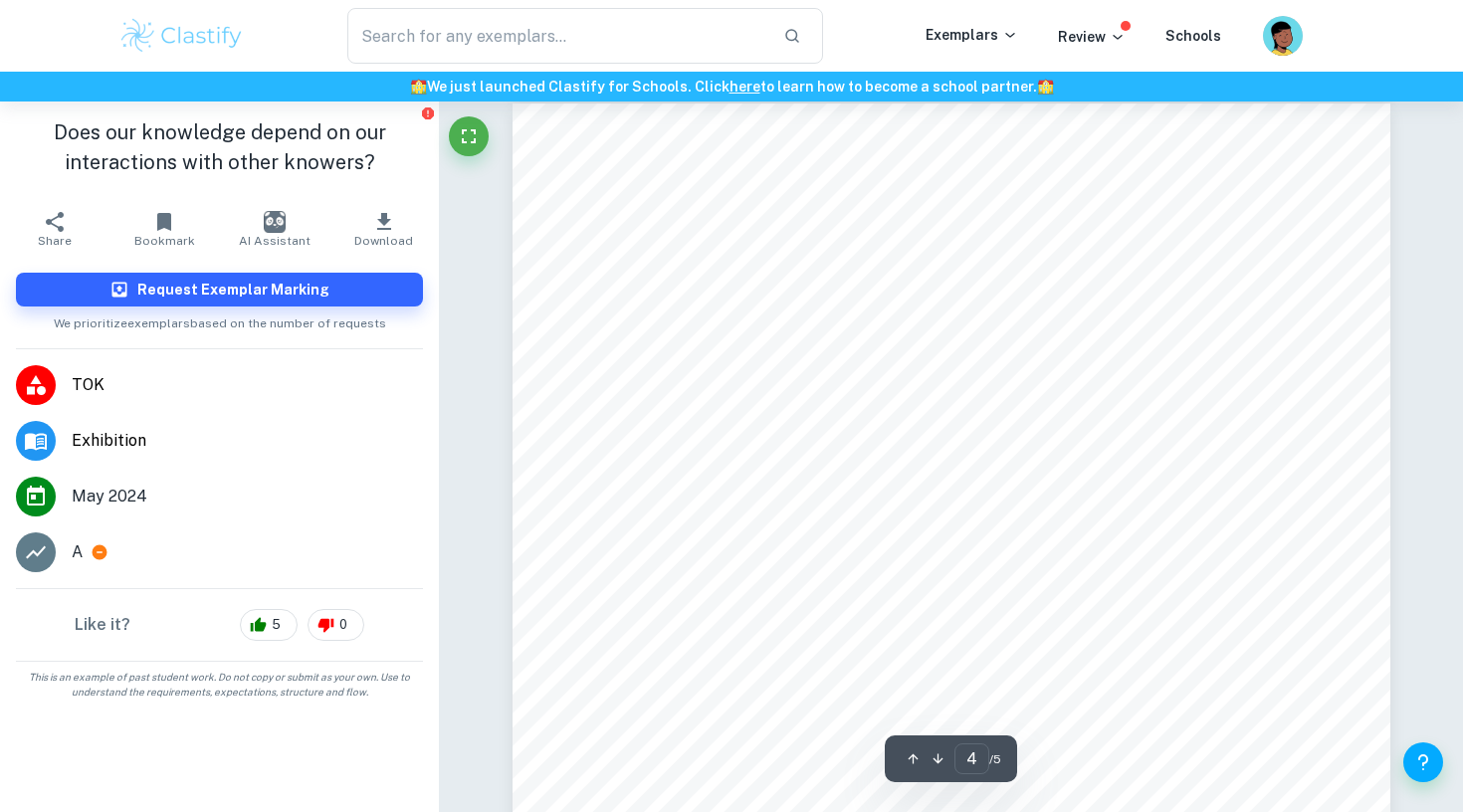 scroll, scrollTop: 3907, scrollLeft: 0, axis: vertical 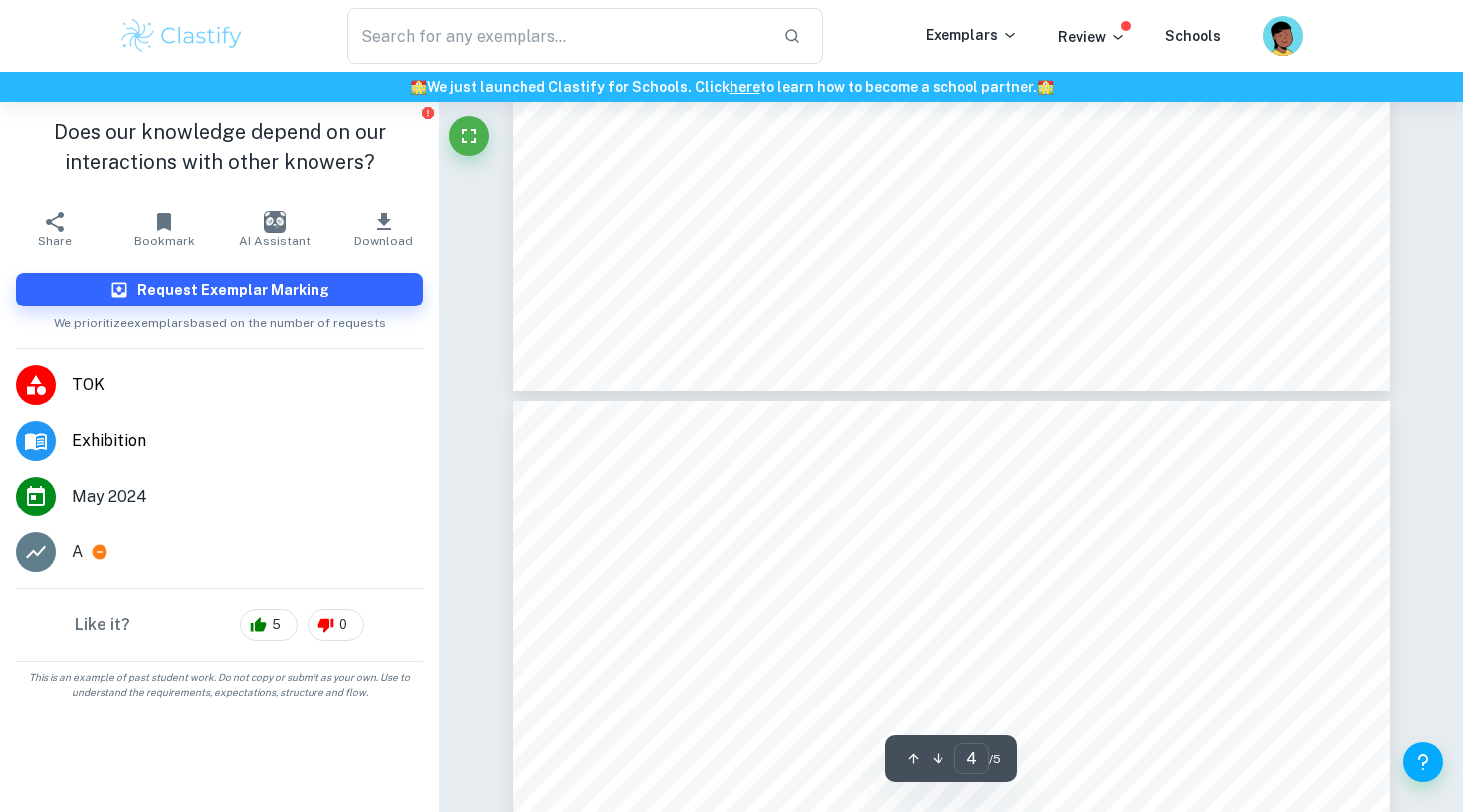 type on "5" 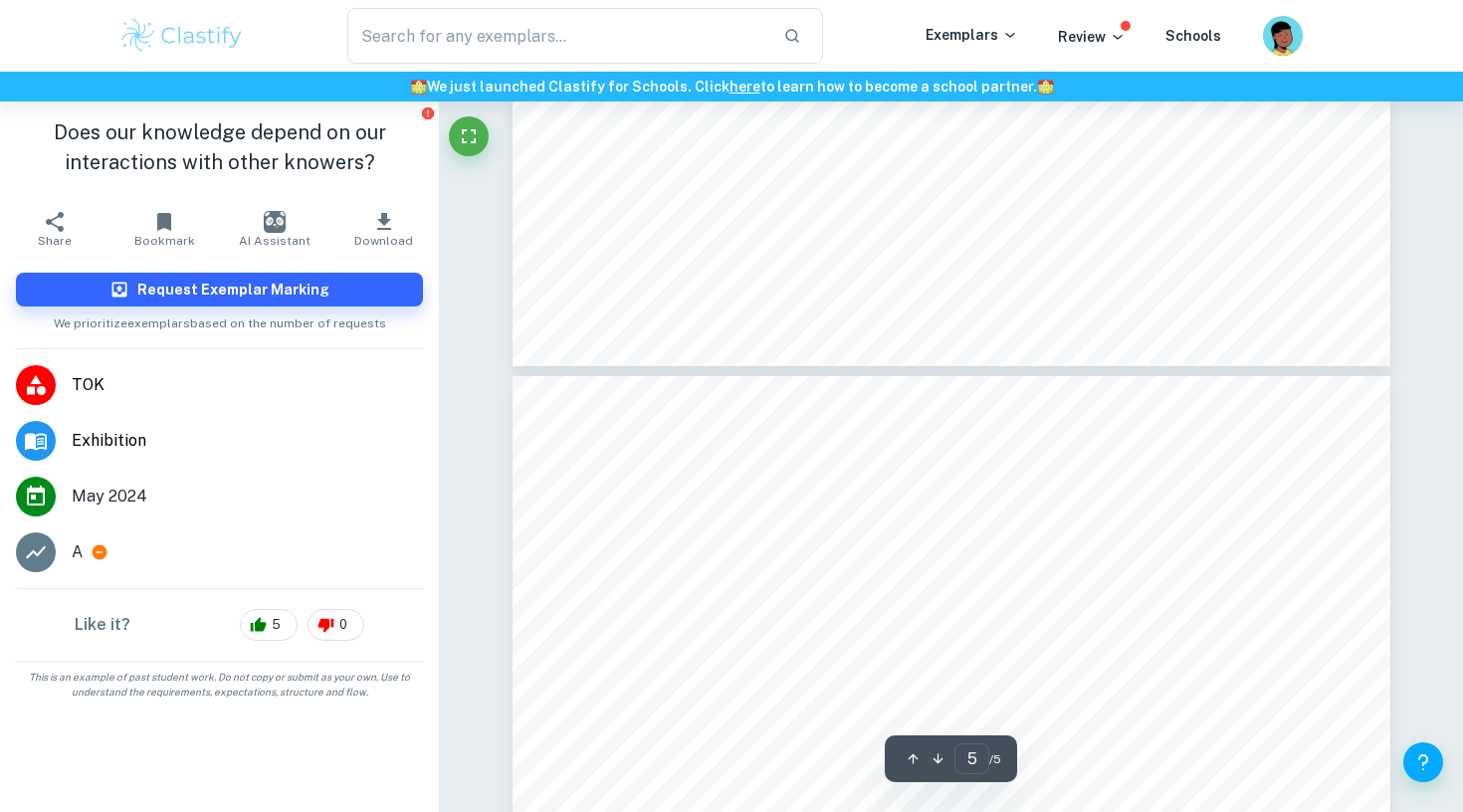 scroll, scrollTop: 4913, scrollLeft: 0, axis: vertical 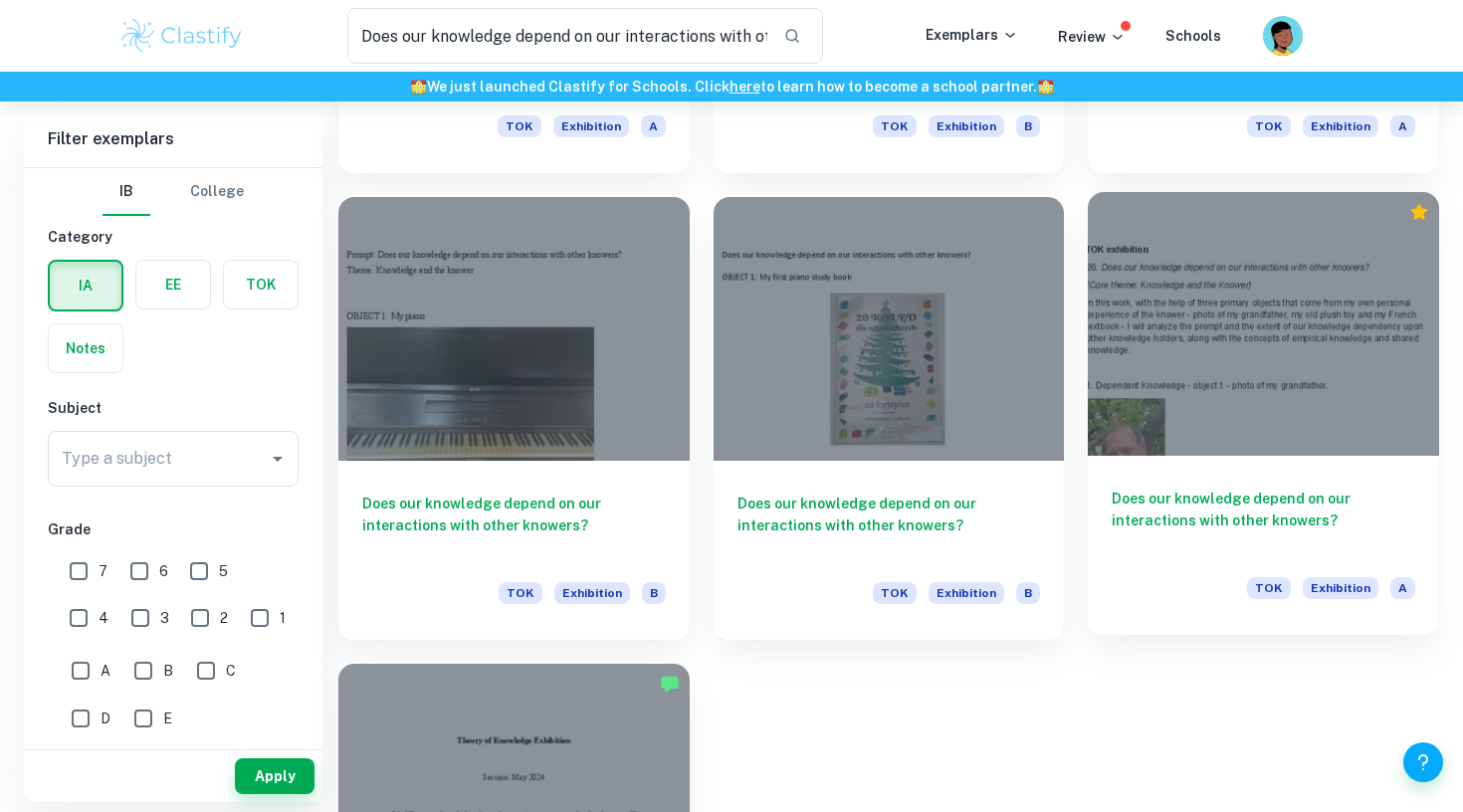 click on "Does our knowledge depend on our interactions with other knowers?" at bounding box center (1263, 520) 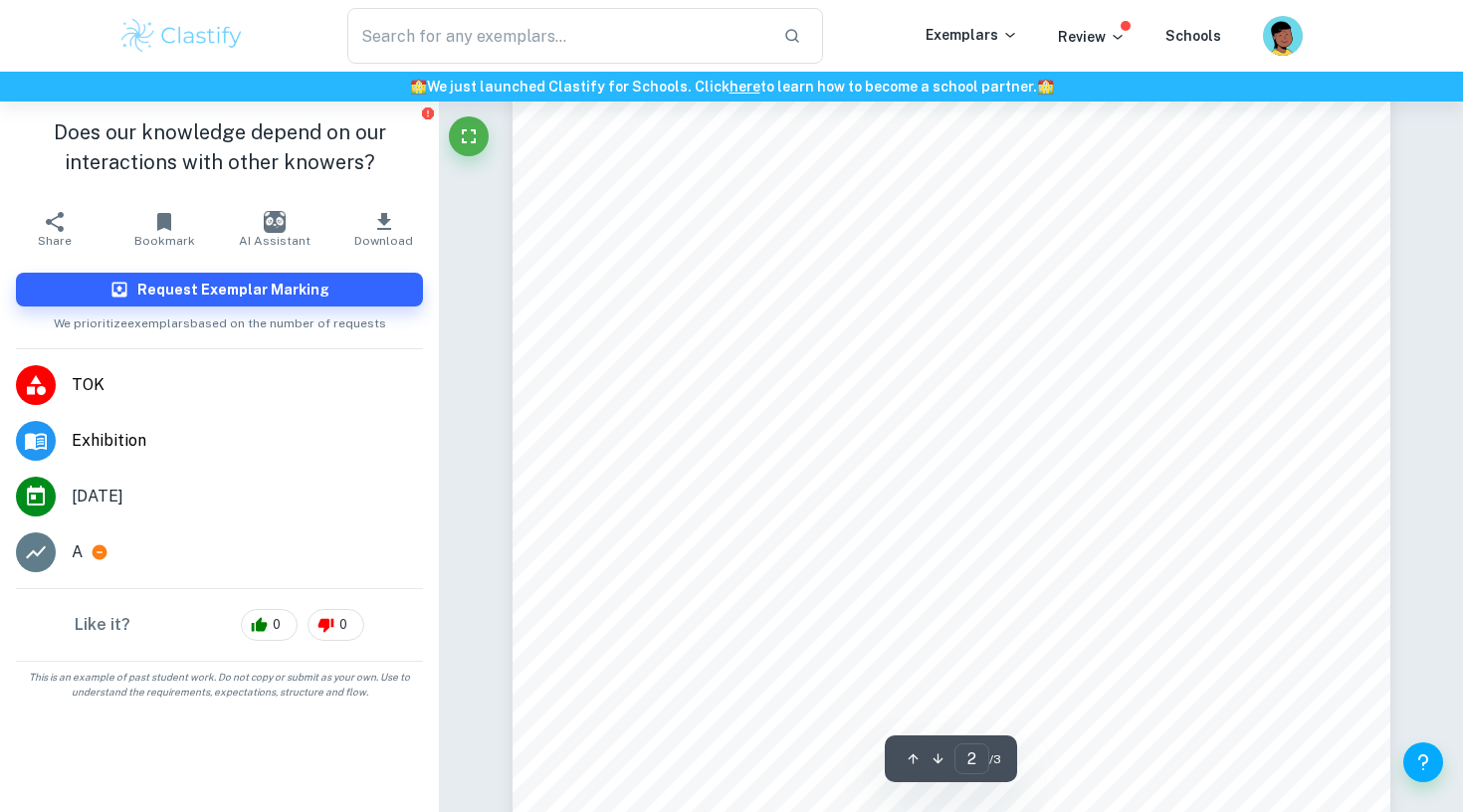 scroll, scrollTop: 1576, scrollLeft: 0, axis: vertical 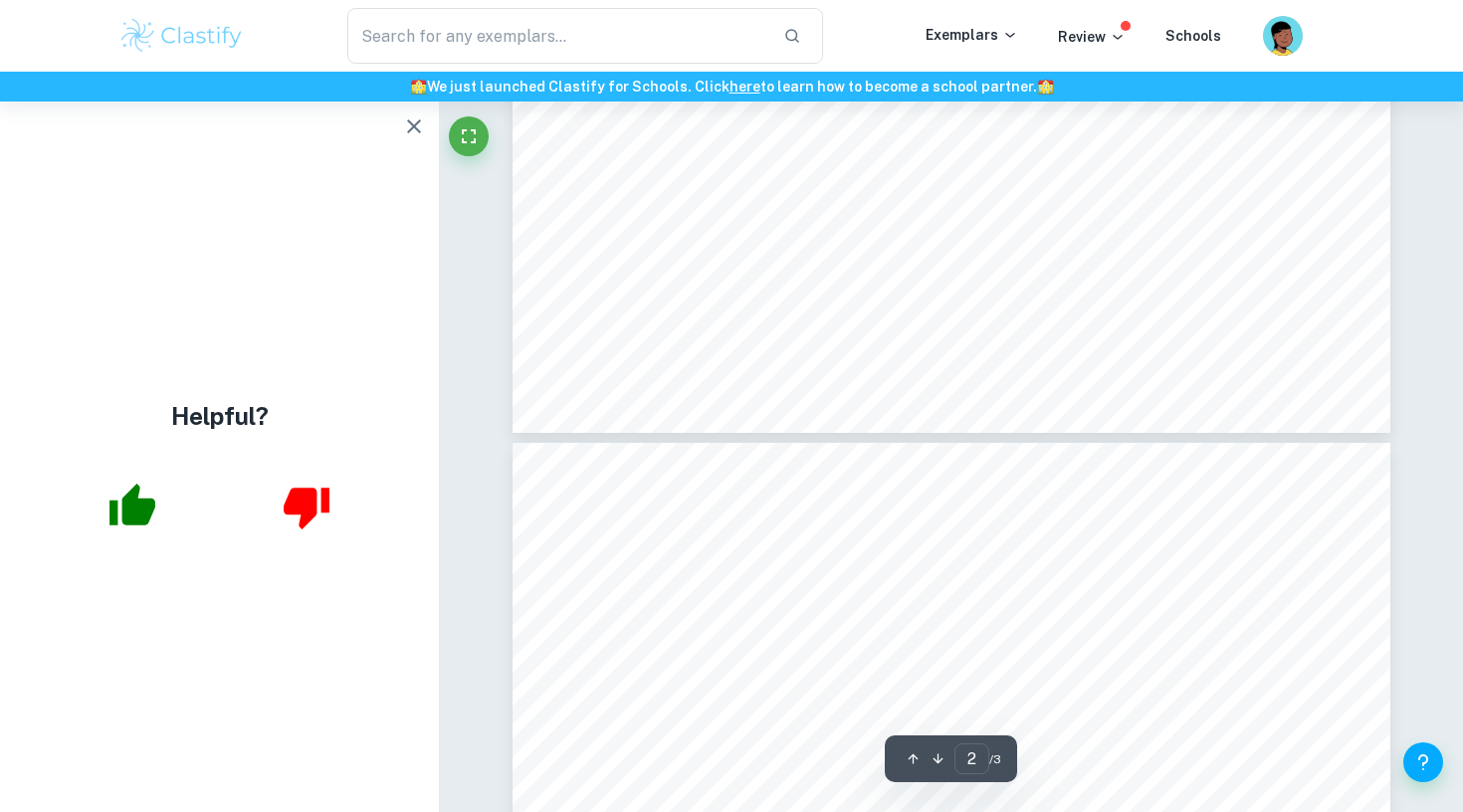 type on "3" 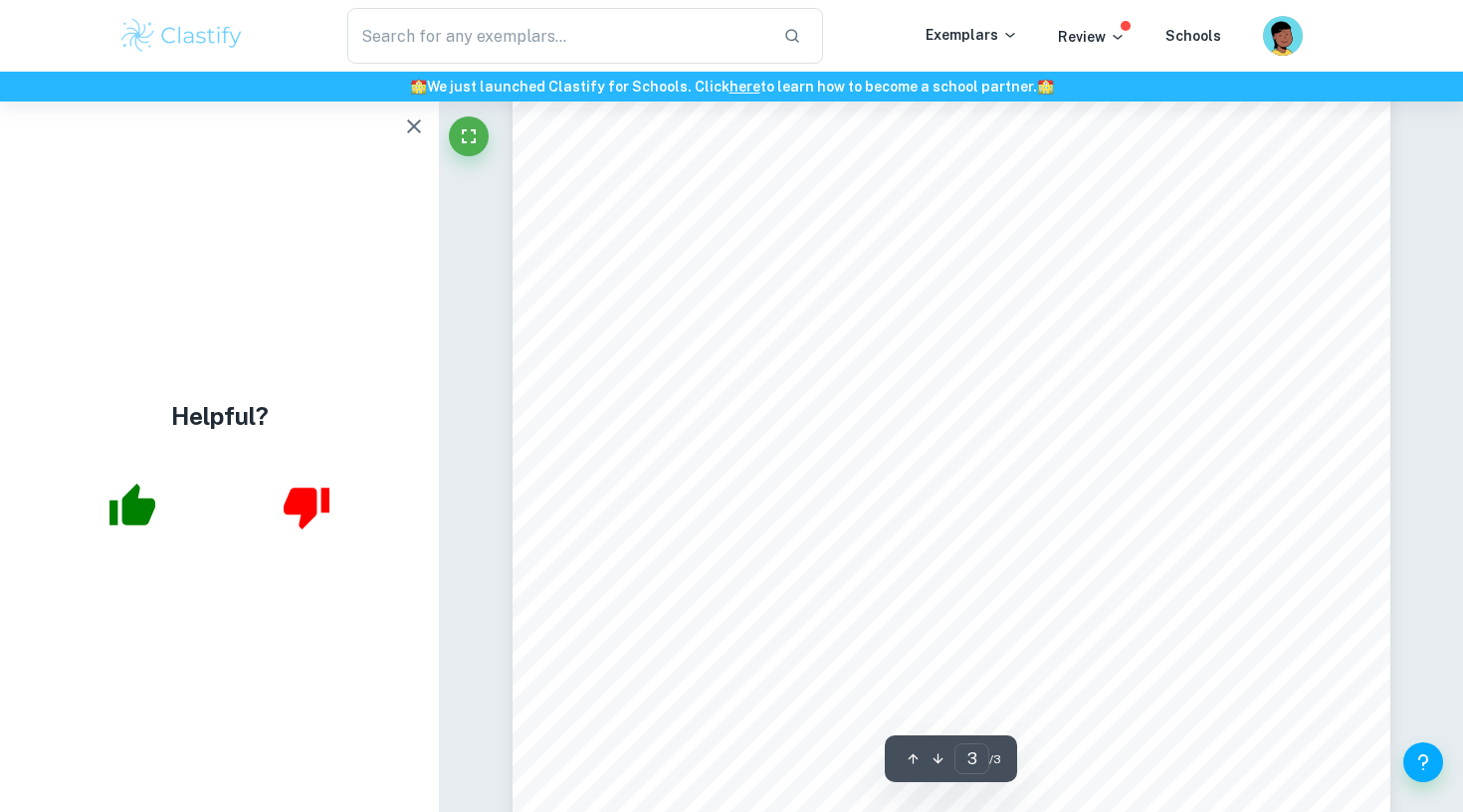 scroll, scrollTop: 2966, scrollLeft: 0, axis: vertical 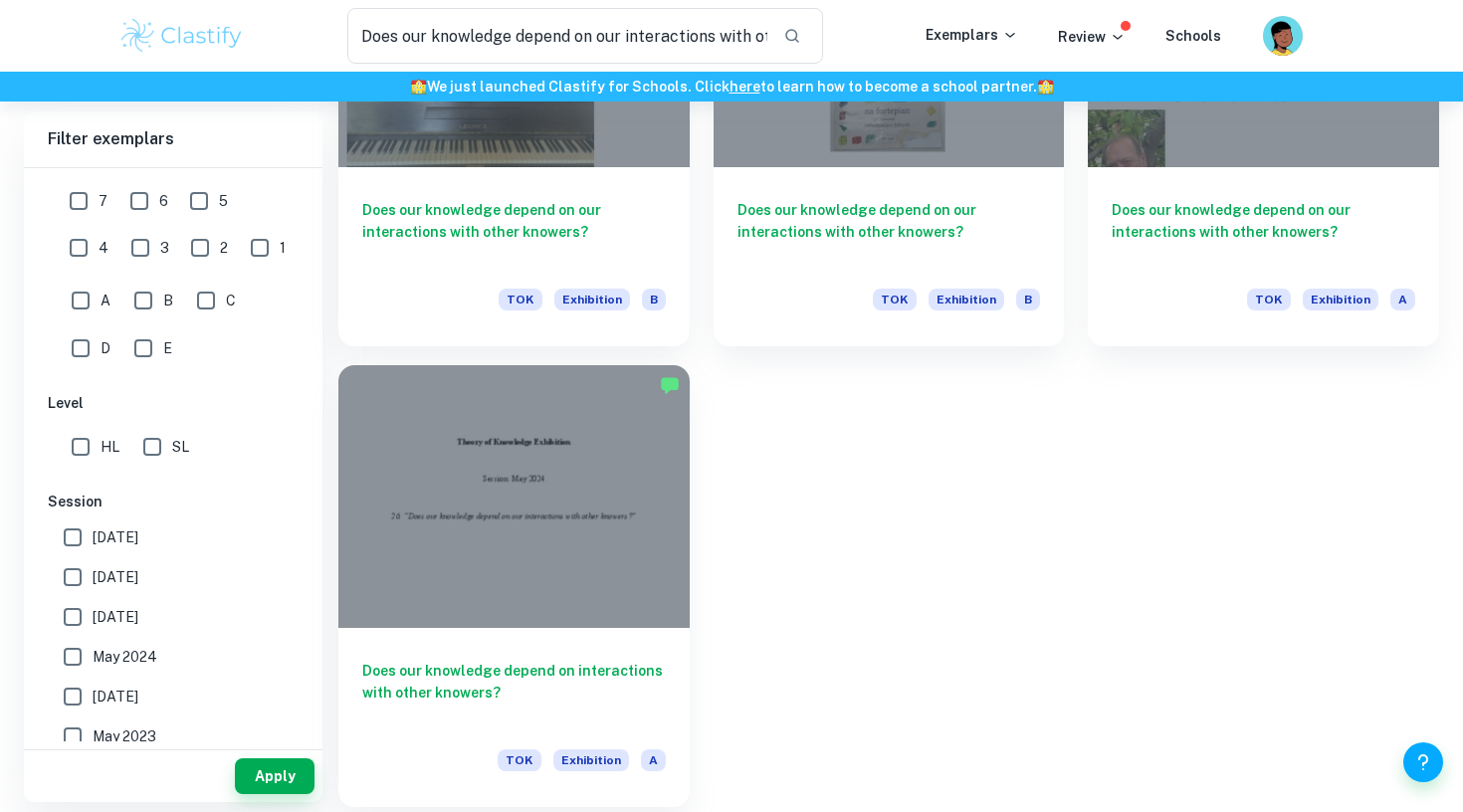 click at bounding box center (514, 497) 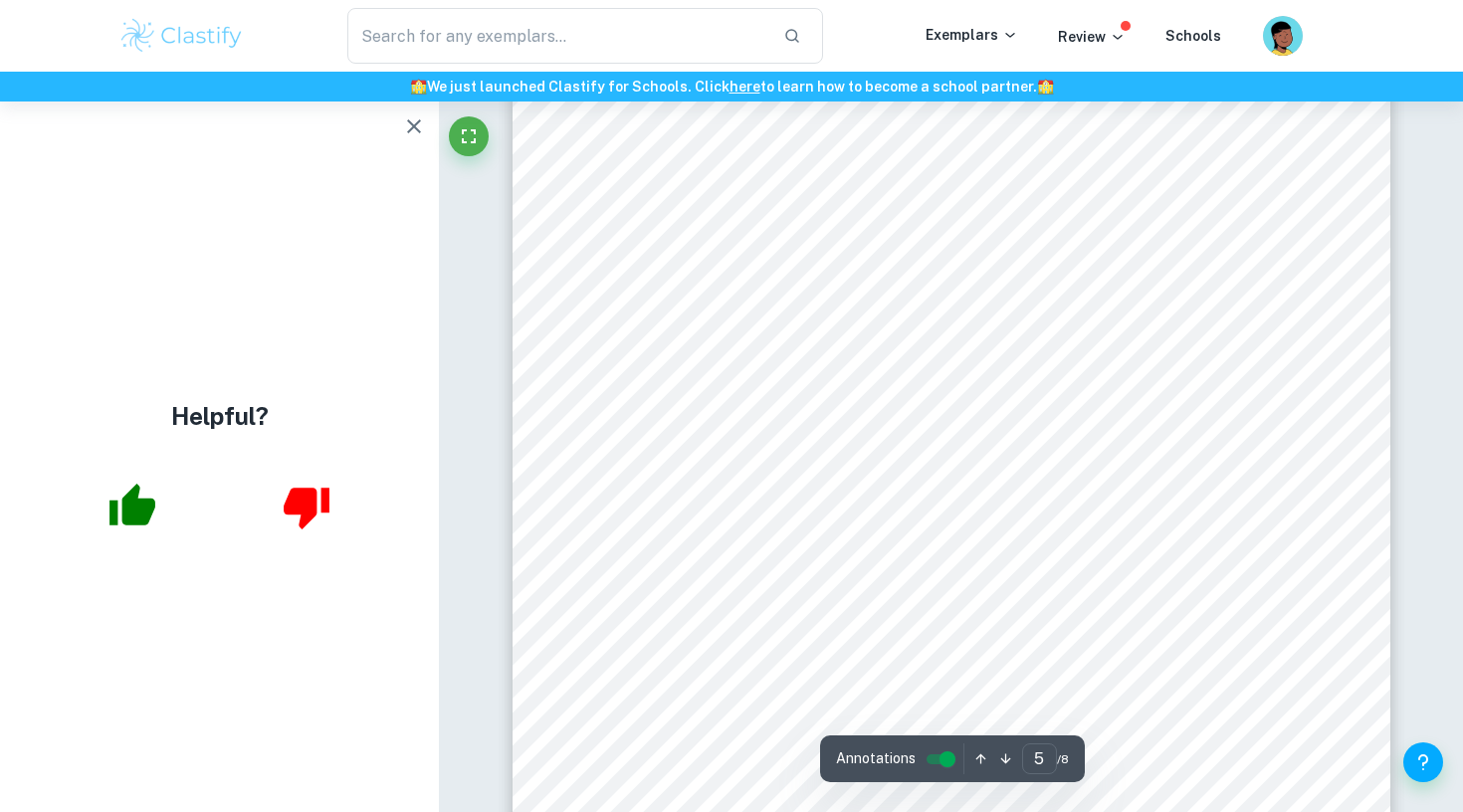 scroll, scrollTop: 5371, scrollLeft: 0, axis: vertical 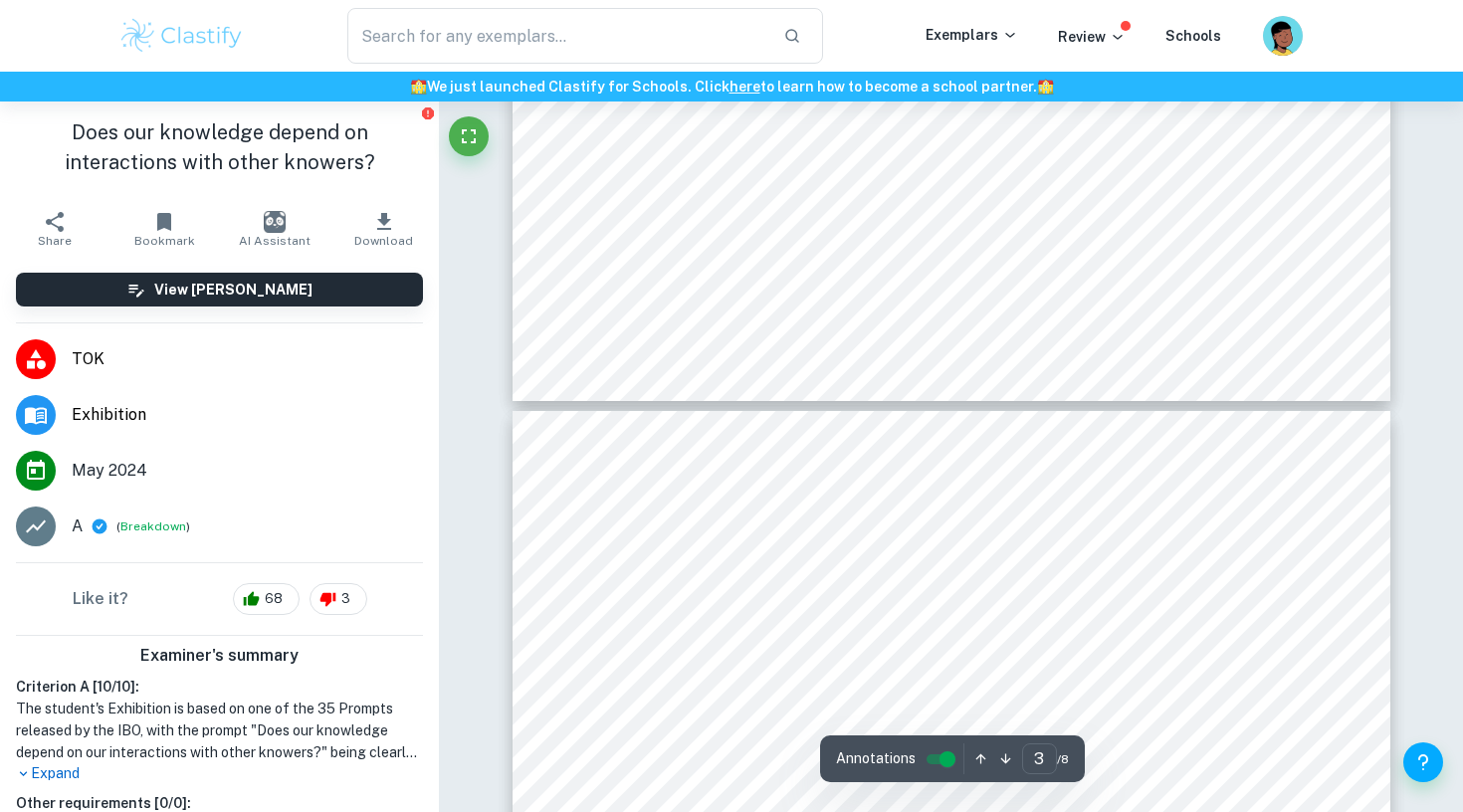 type on "4" 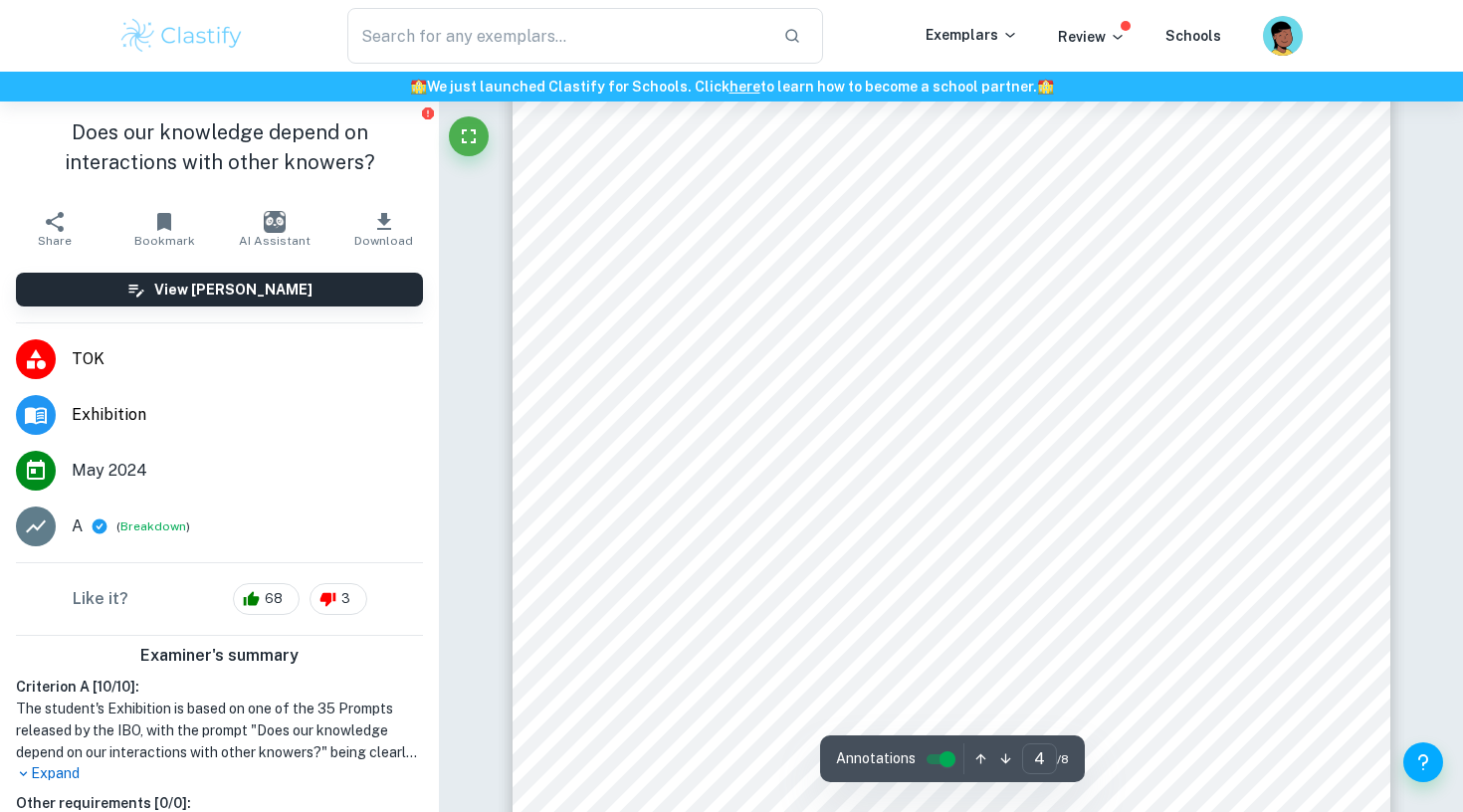scroll, scrollTop: 3990, scrollLeft: 0, axis: vertical 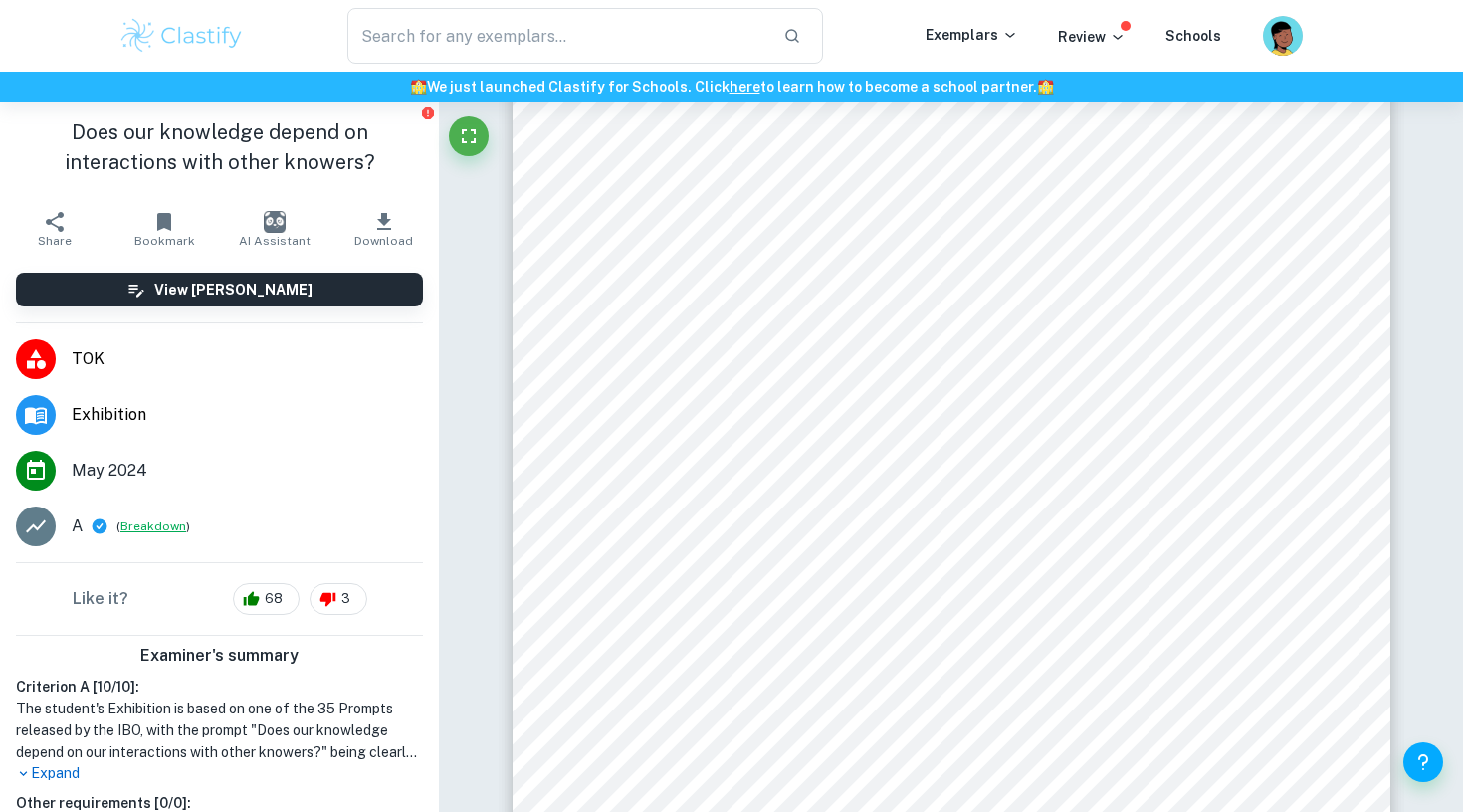 click on "Breakdown" at bounding box center (153, 526) 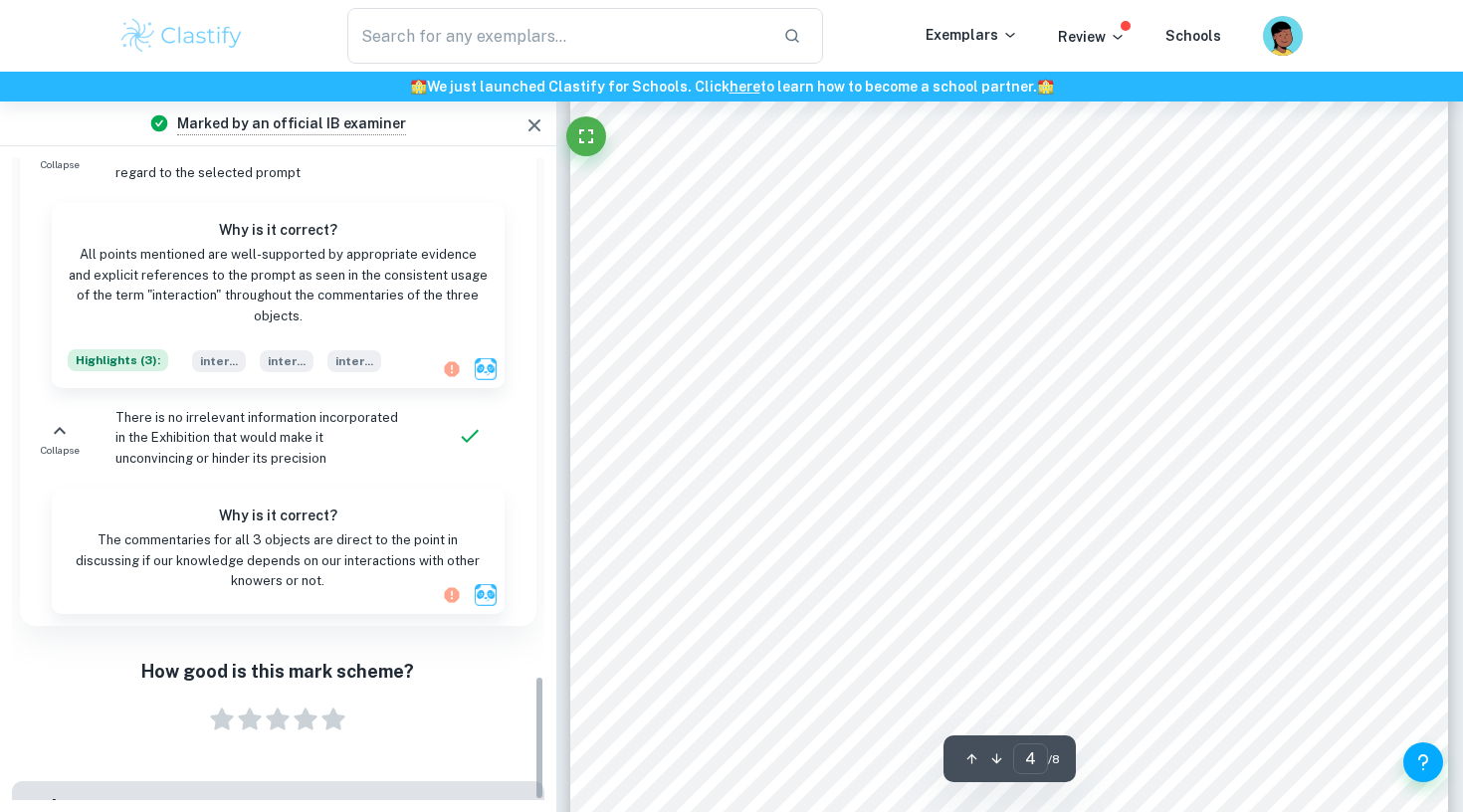 scroll, scrollTop: 2662, scrollLeft: 0, axis: vertical 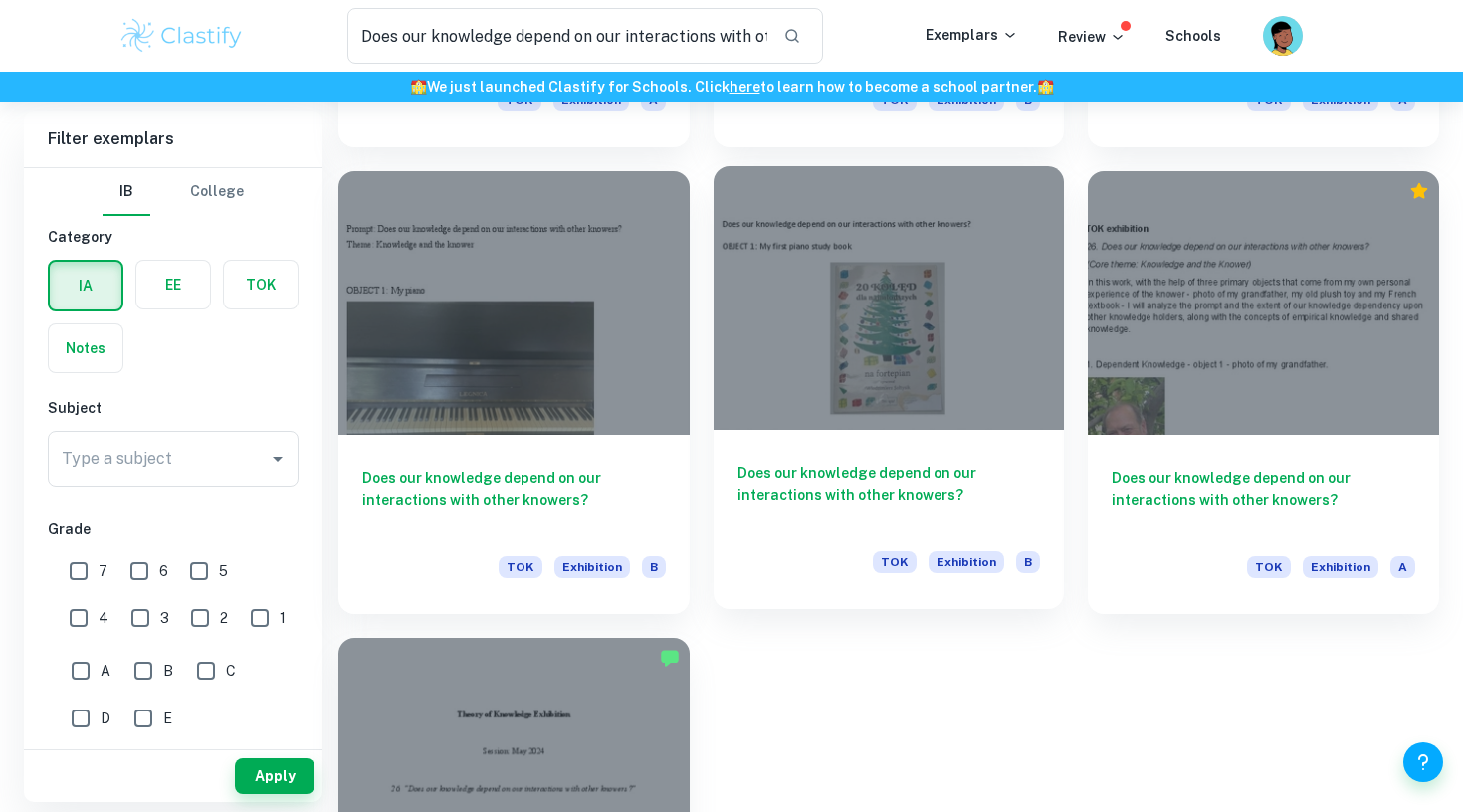 click on "Does our knowledge depend on our interactions with other knowers?" at bounding box center [889, 495] 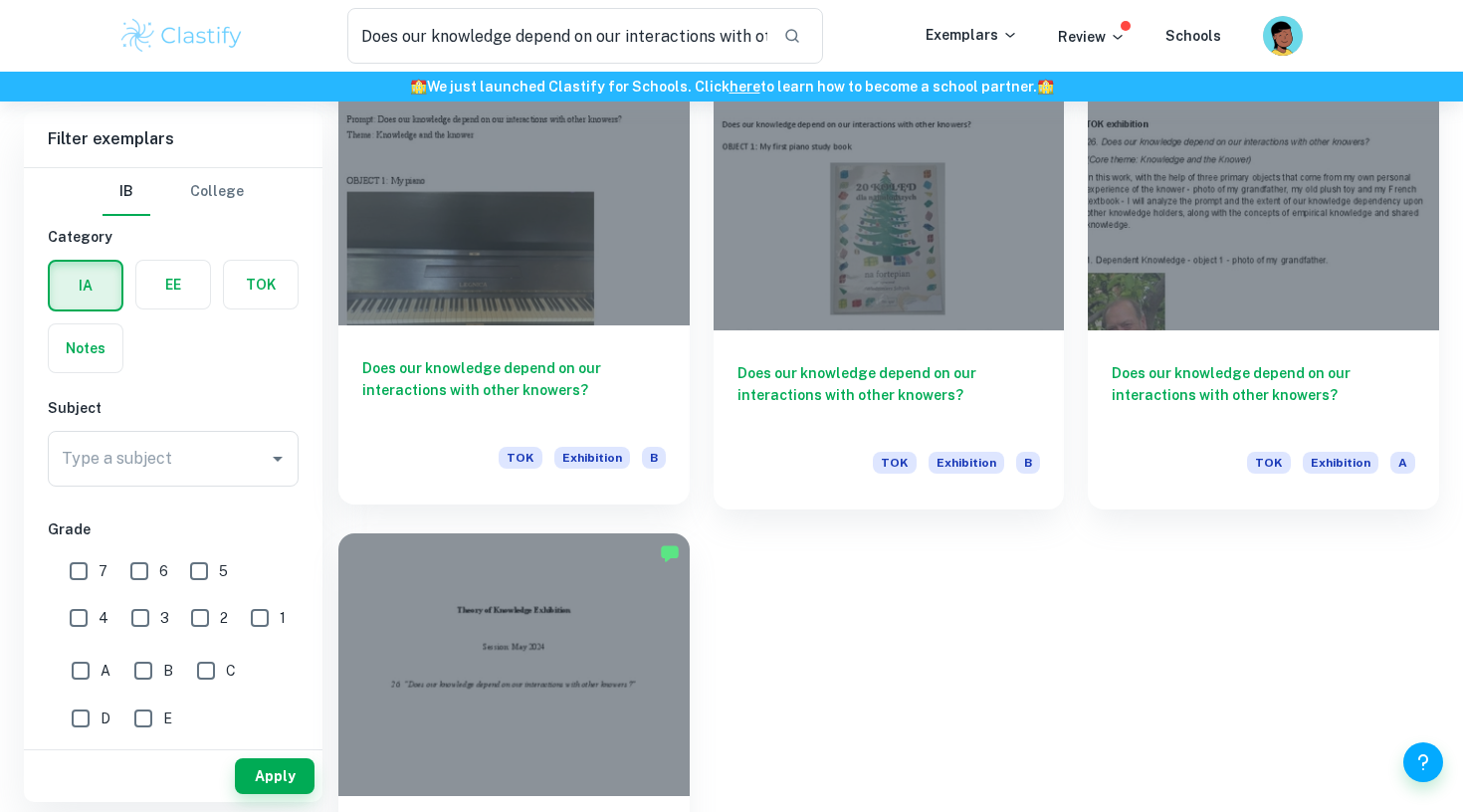 scroll, scrollTop: 1657, scrollLeft: 0, axis: vertical 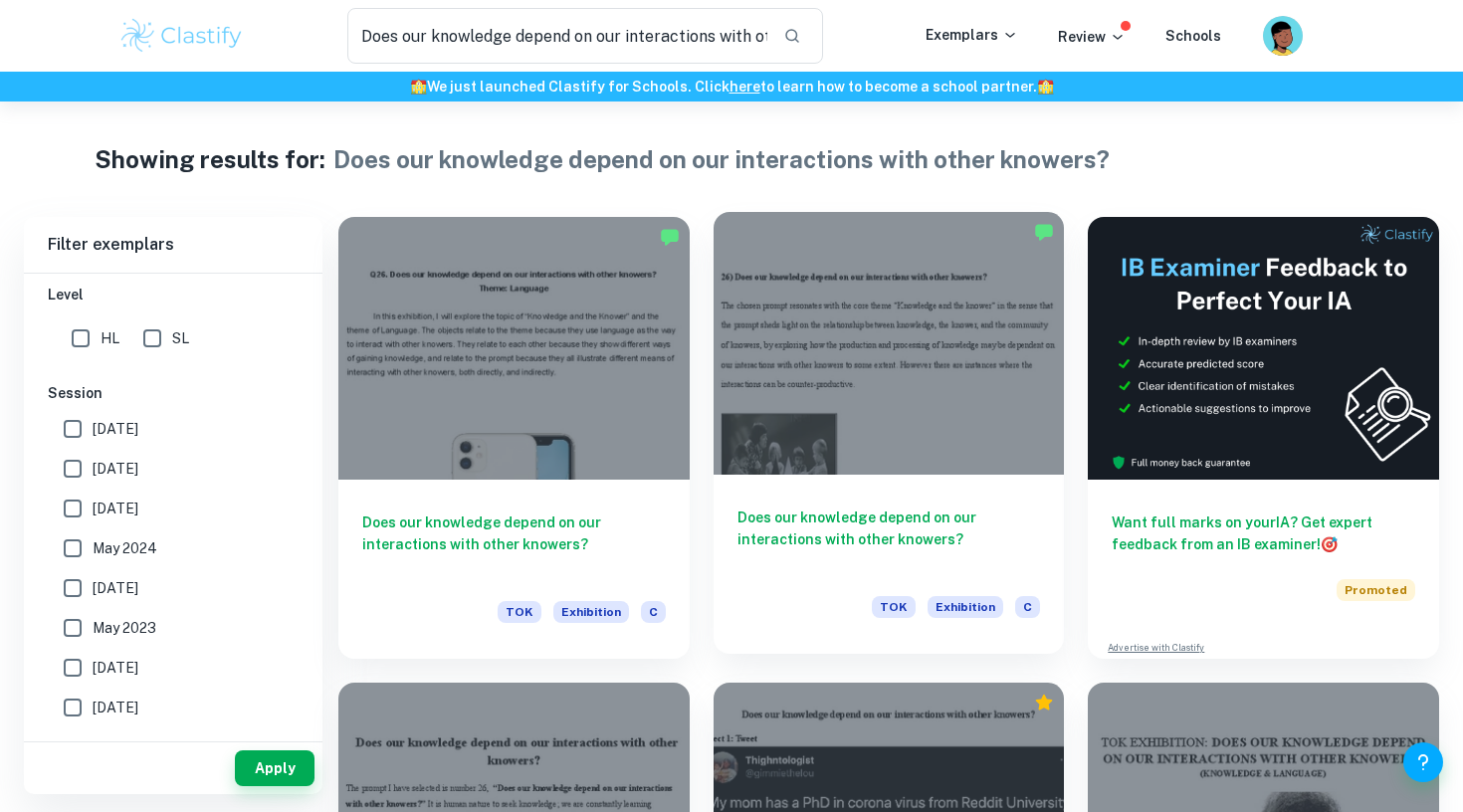 click on "Does our knowledge depend on our interactions with other knowers?" at bounding box center (889, 539) 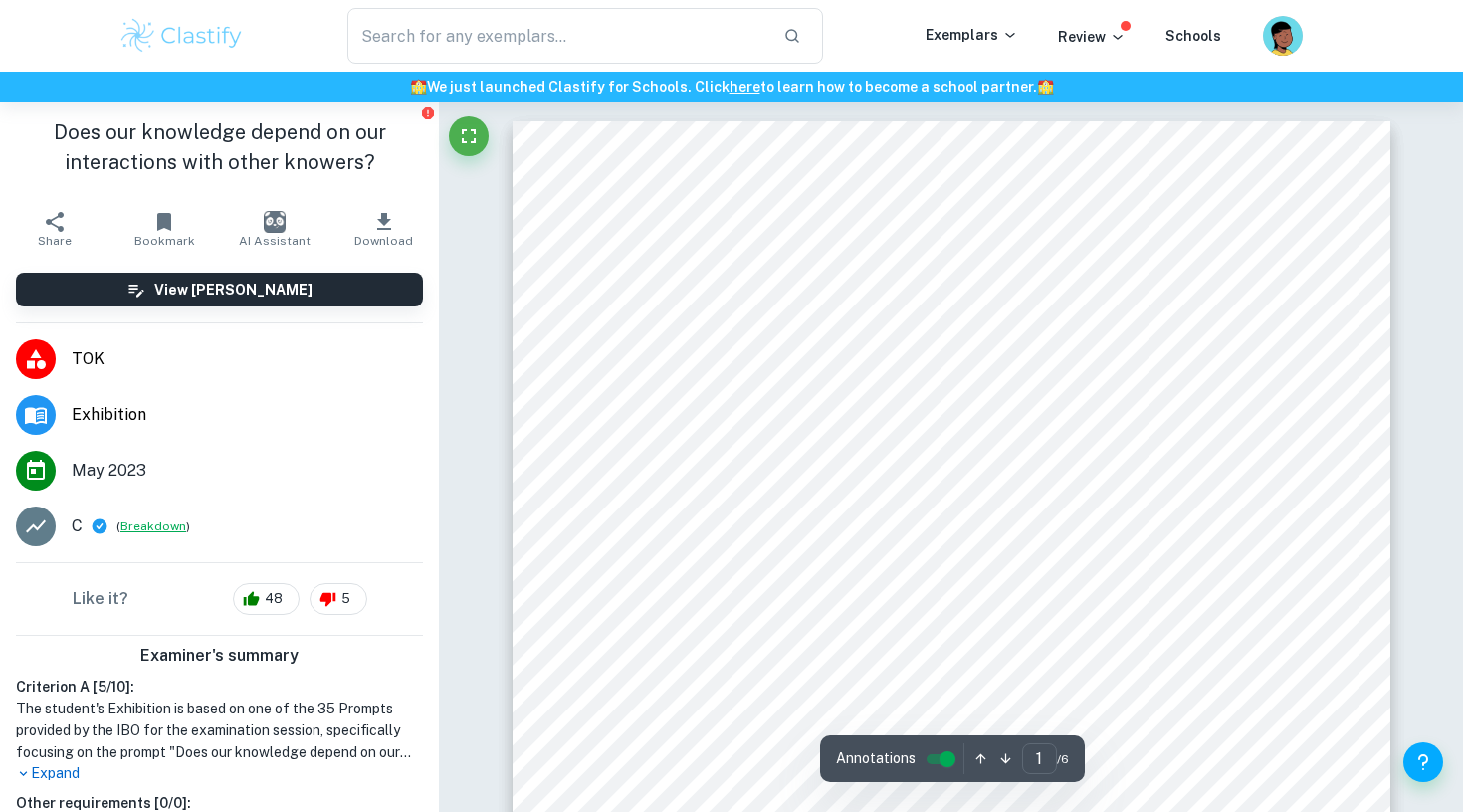 click on "Breakdown" at bounding box center [153, 526] 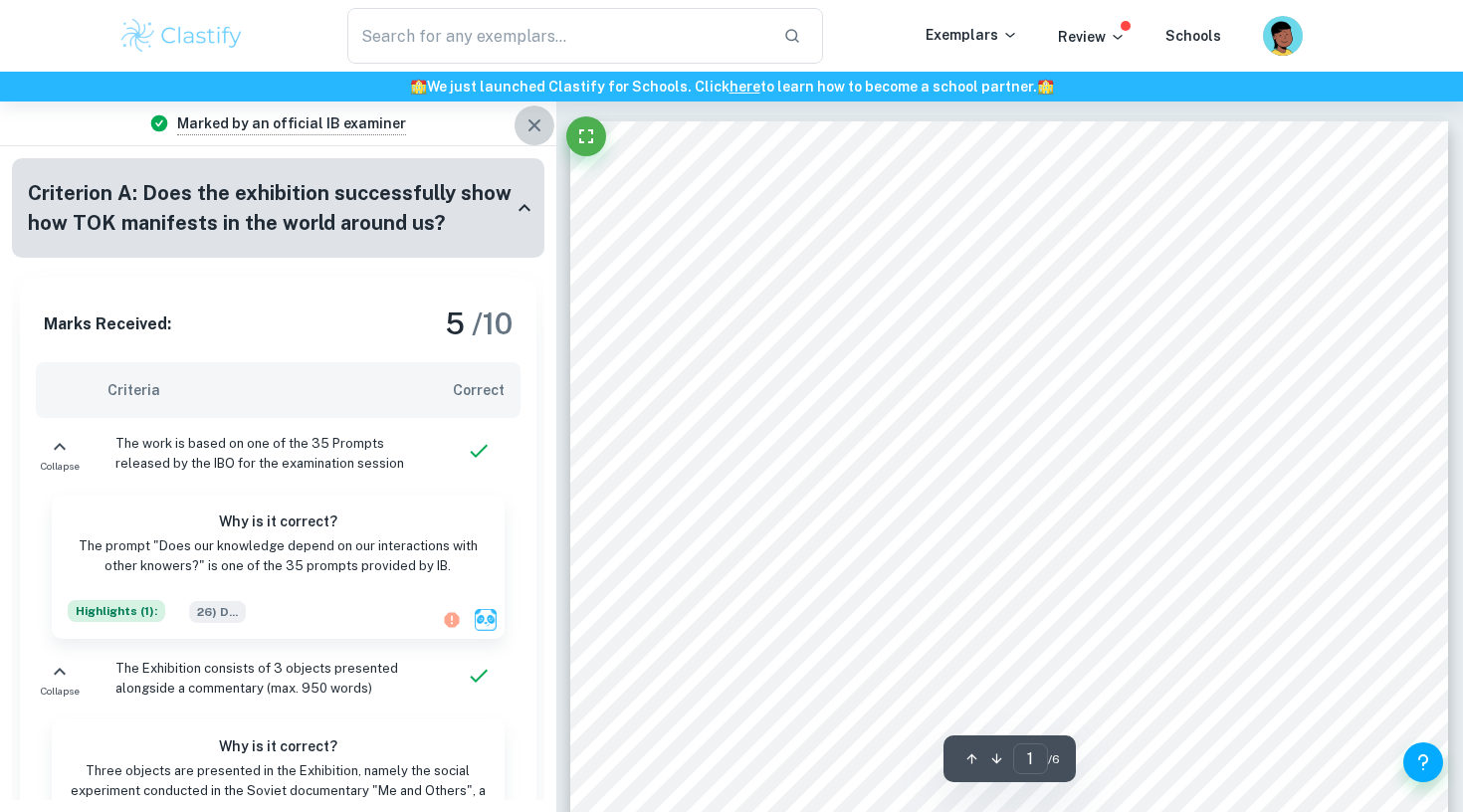 click 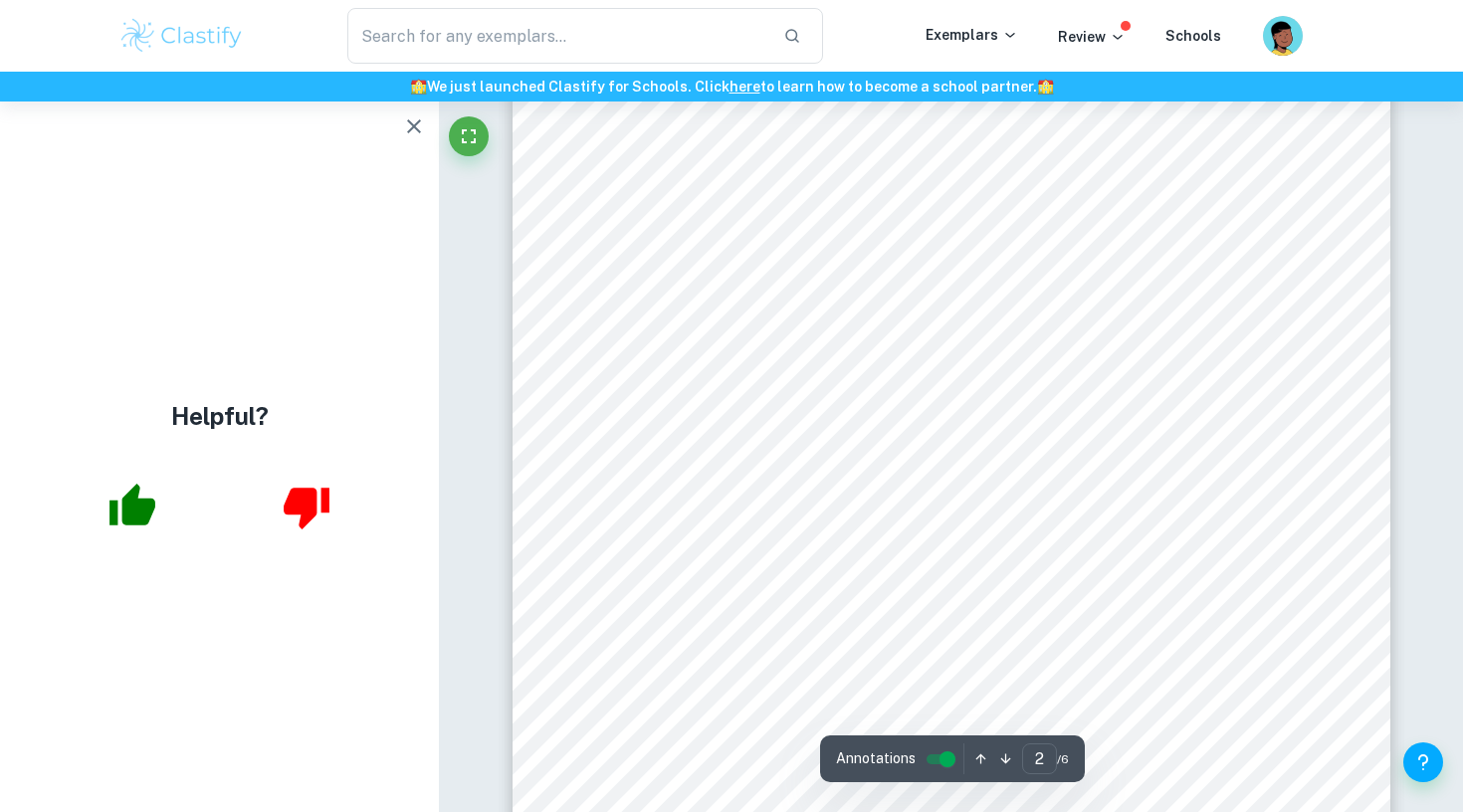 scroll, scrollTop: 1706, scrollLeft: 0, axis: vertical 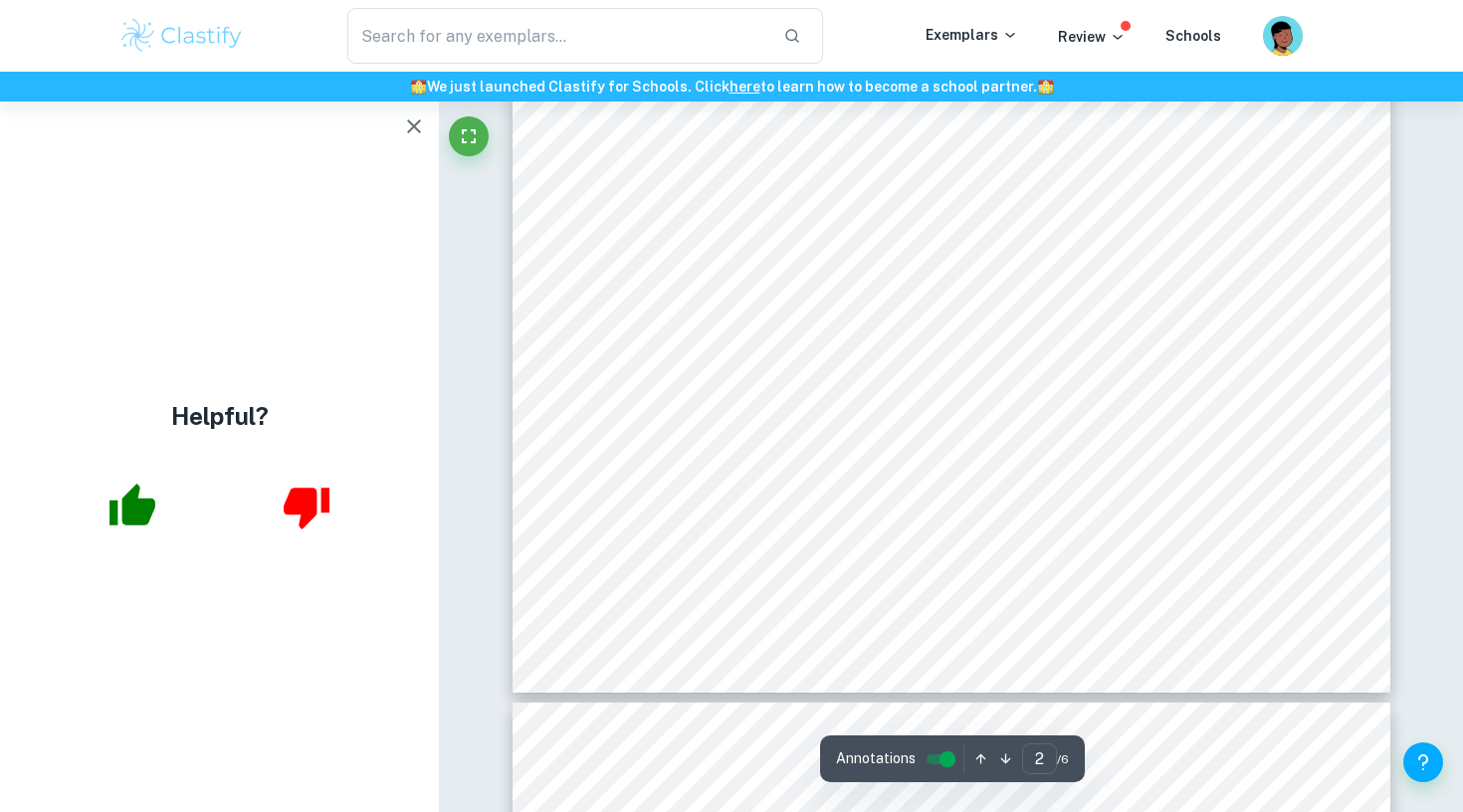 type on "3" 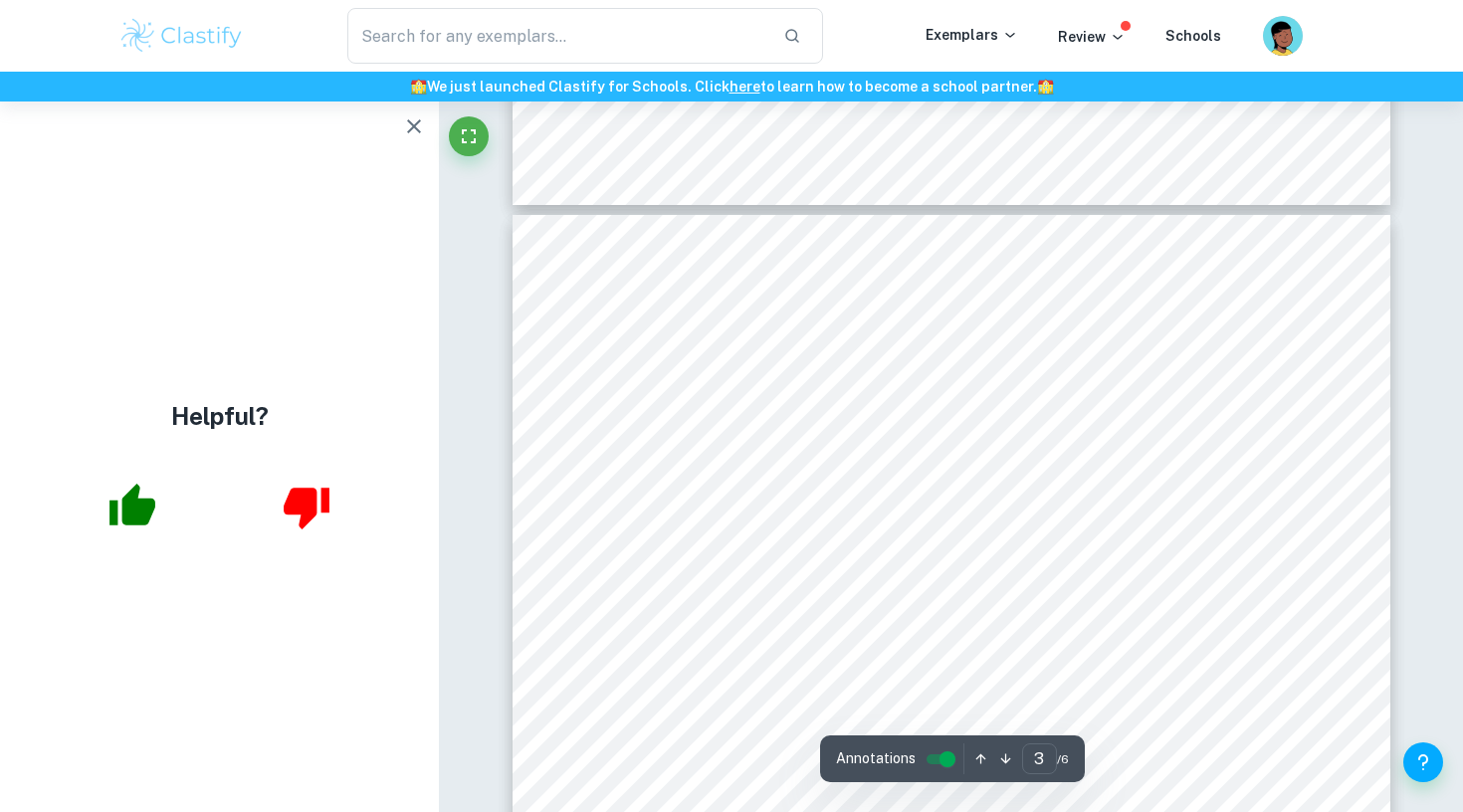 scroll, scrollTop: 2494, scrollLeft: 0, axis: vertical 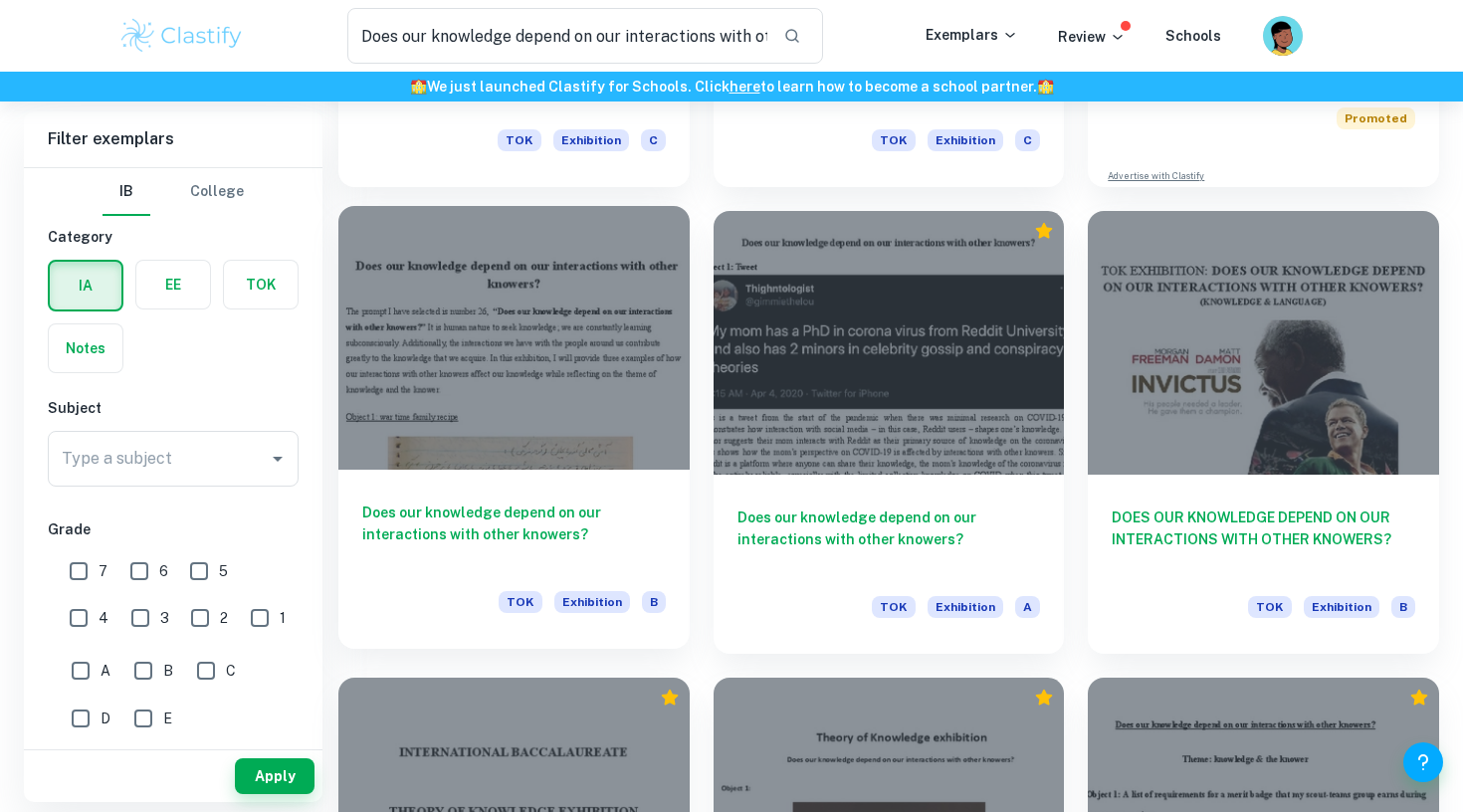 click on "Does our knowledge depend on our interactions with other knowers?" at bounding box center (514, 534) 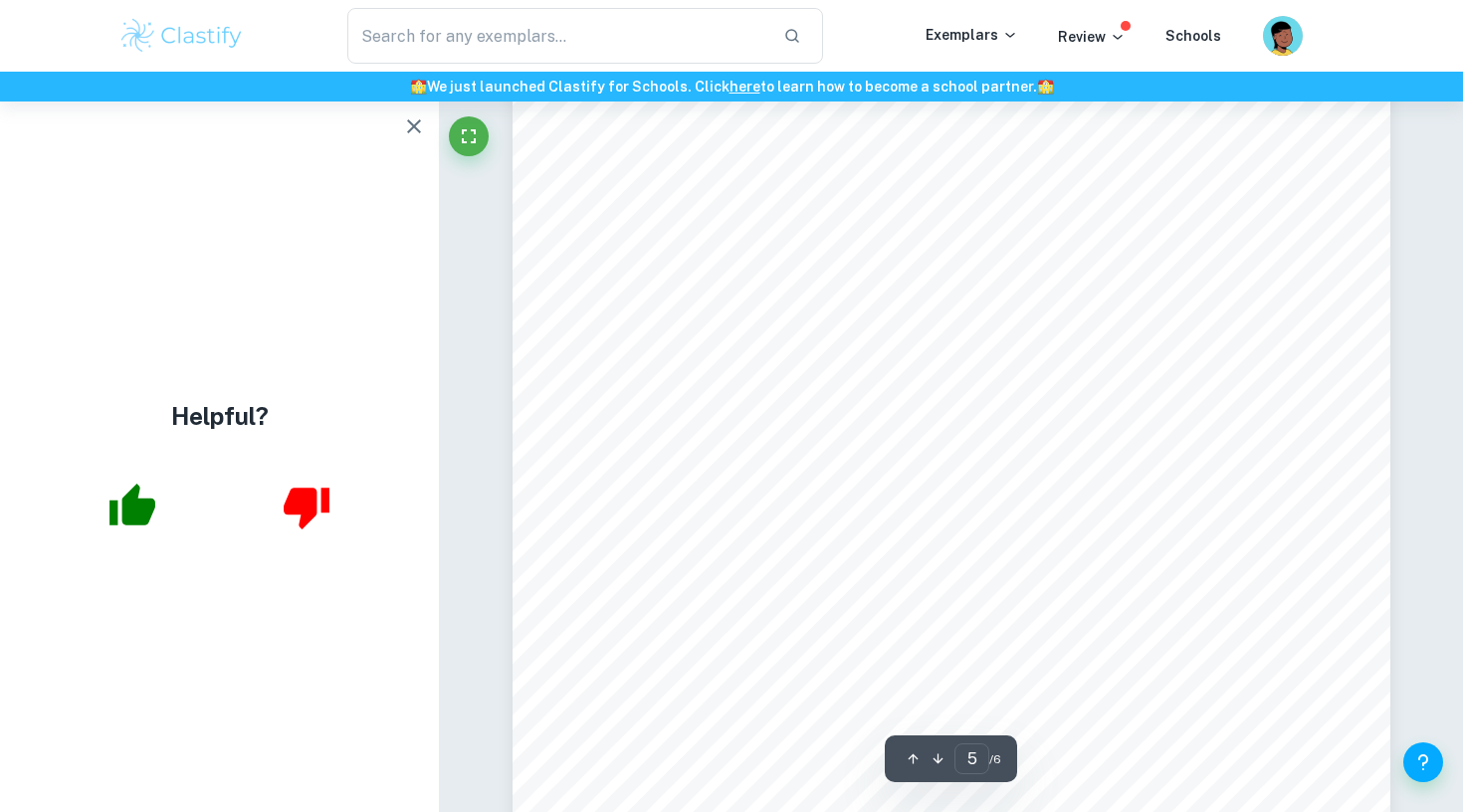 scroll, scrollTop: 4907, scrollLeft: 0, axis: vertical 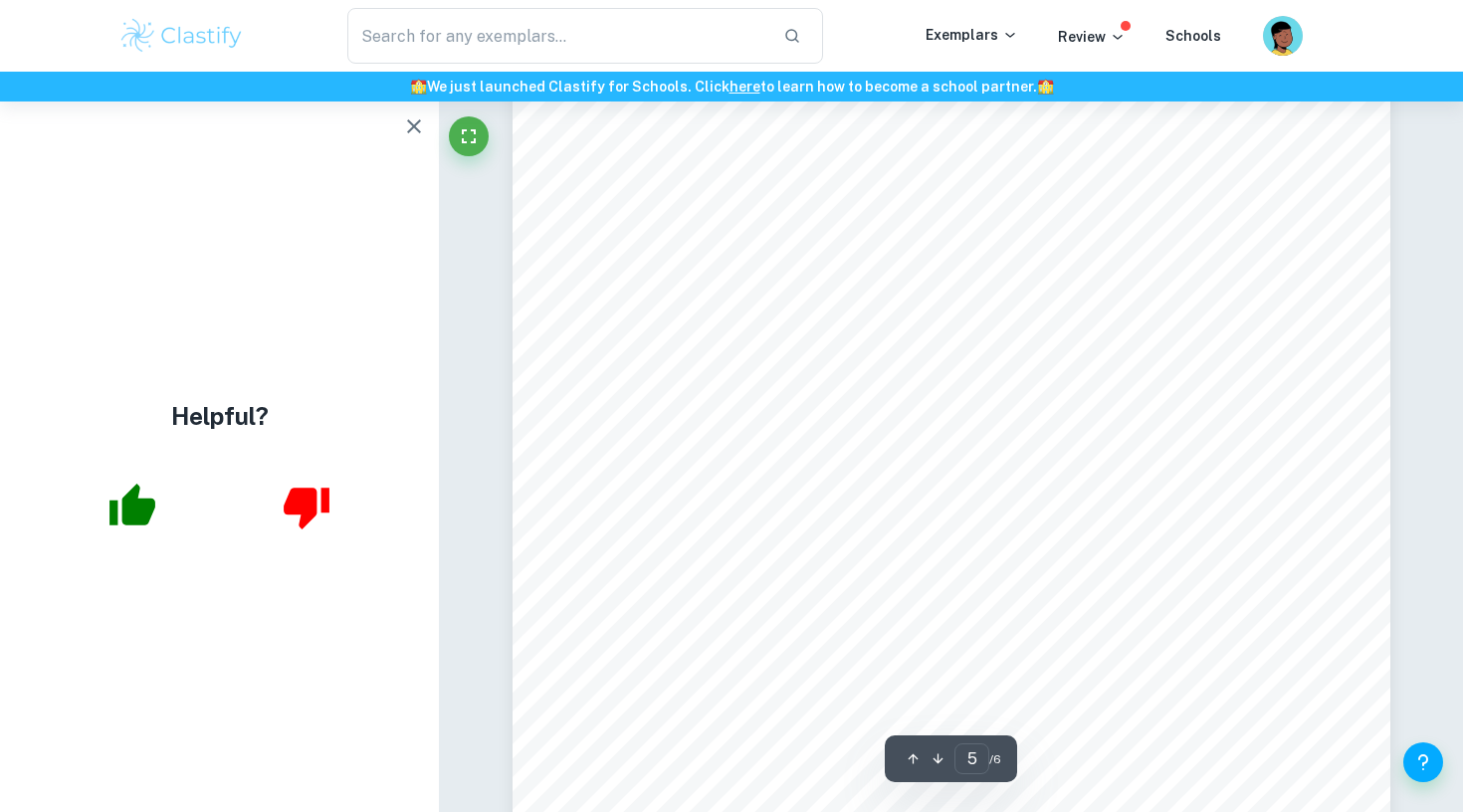 click at bounding box center (414, 126) 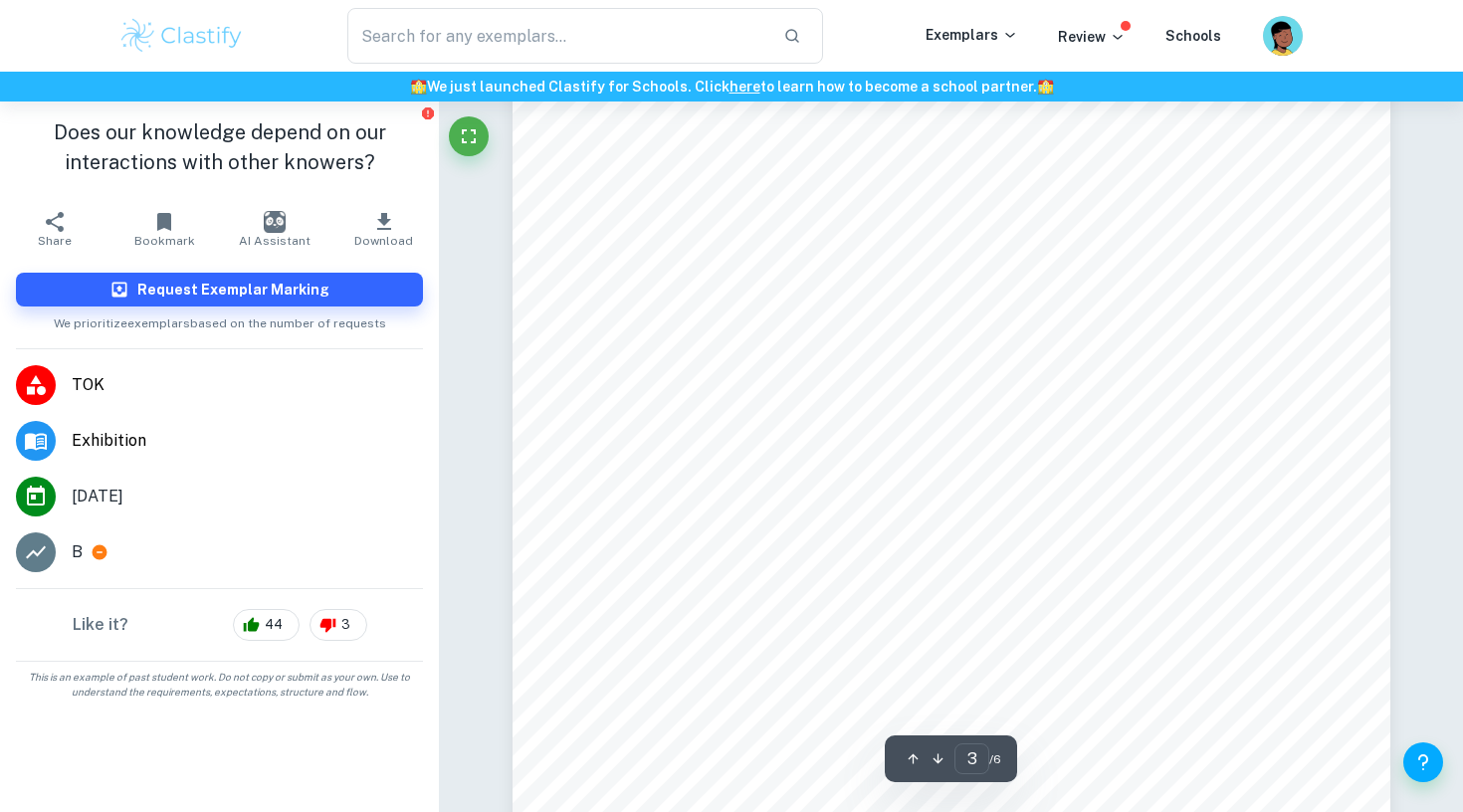 scroll, scrollTop: 2604, scrollLeft: 0, axis: vertical 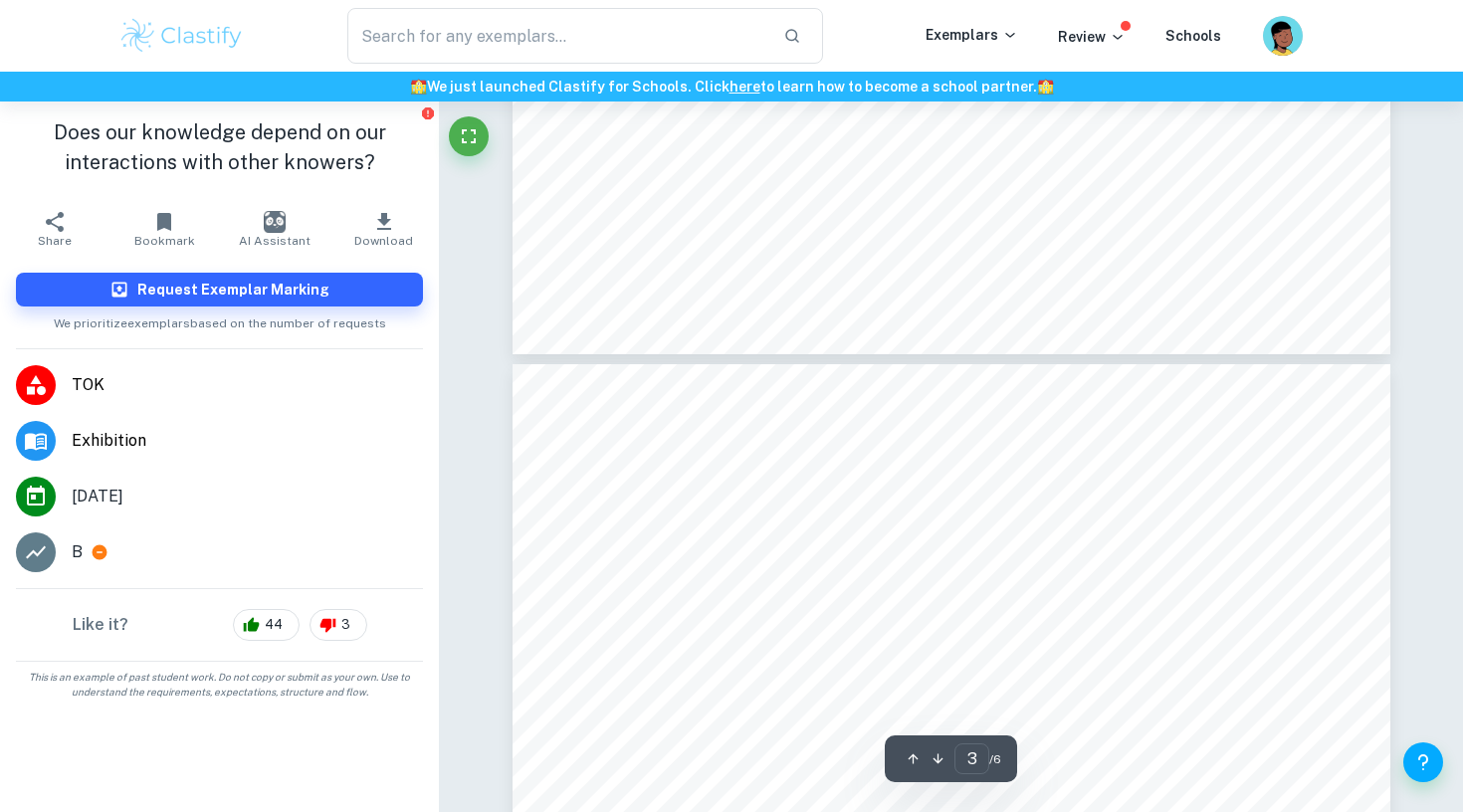 type on "2" 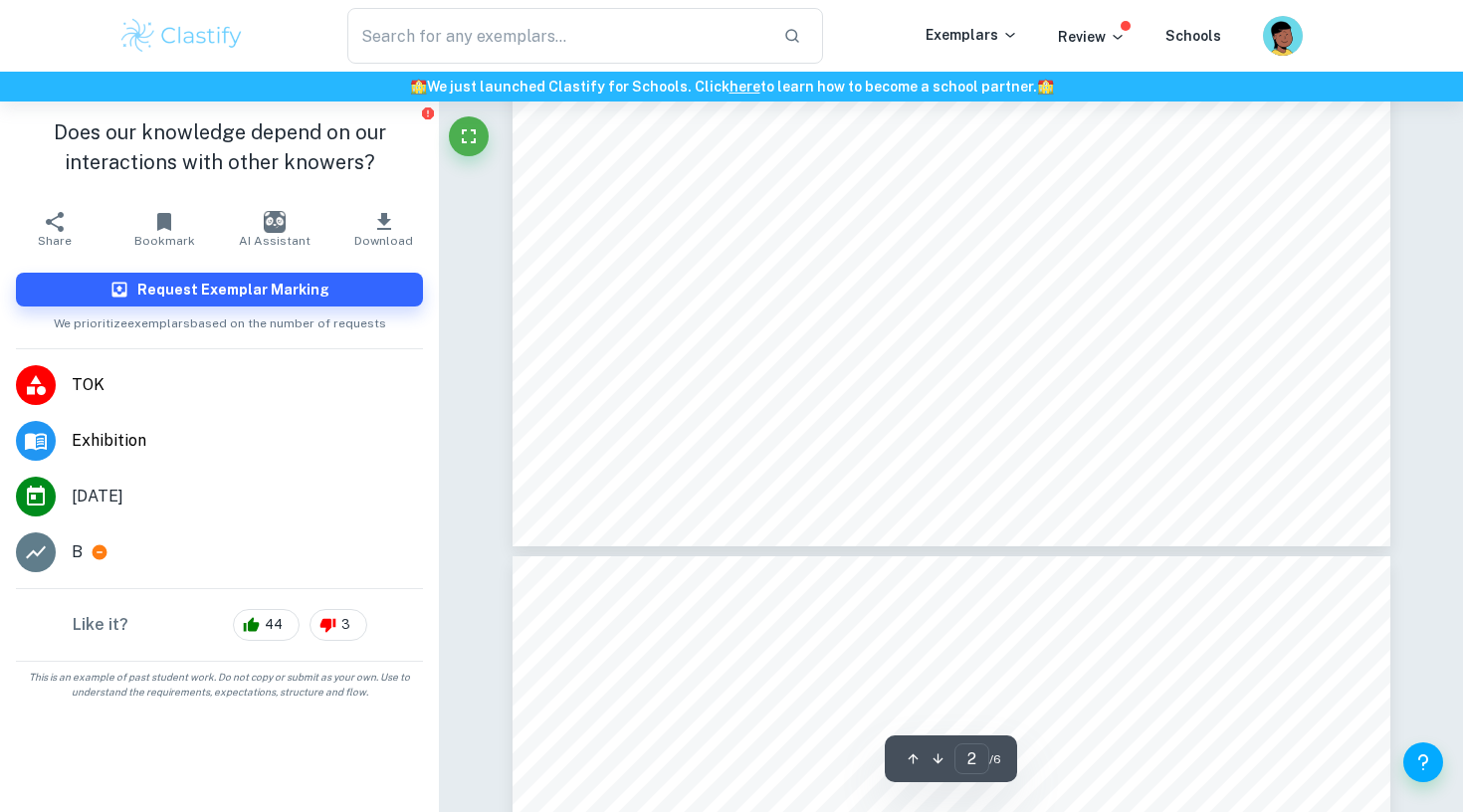 scroll, scrollTop: 1990, scrollLeft: 0, axis: vertical 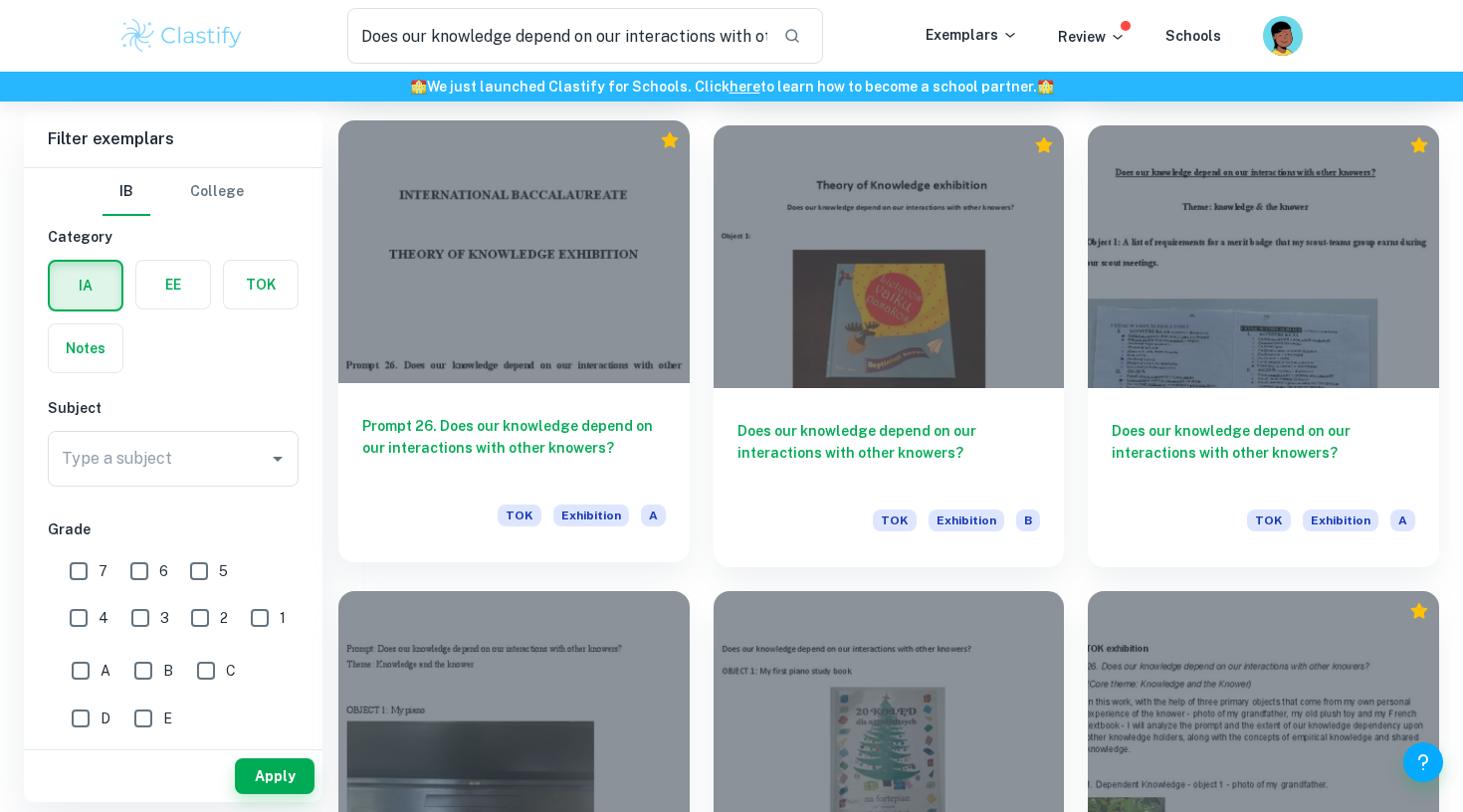 click at bounding box center [514, 252] 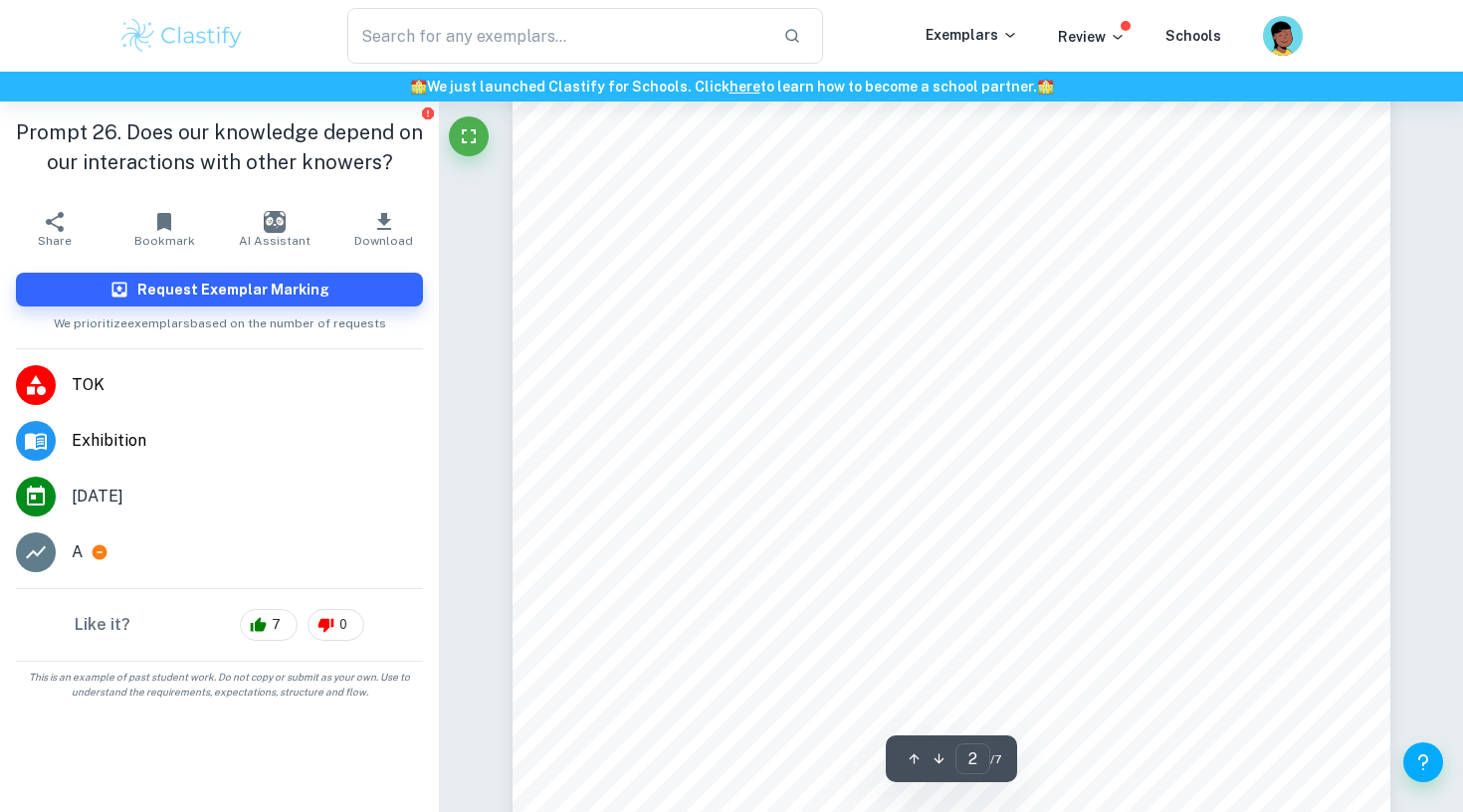scroll, scrollTop: 1527, scrollLeft: 1, axis: both 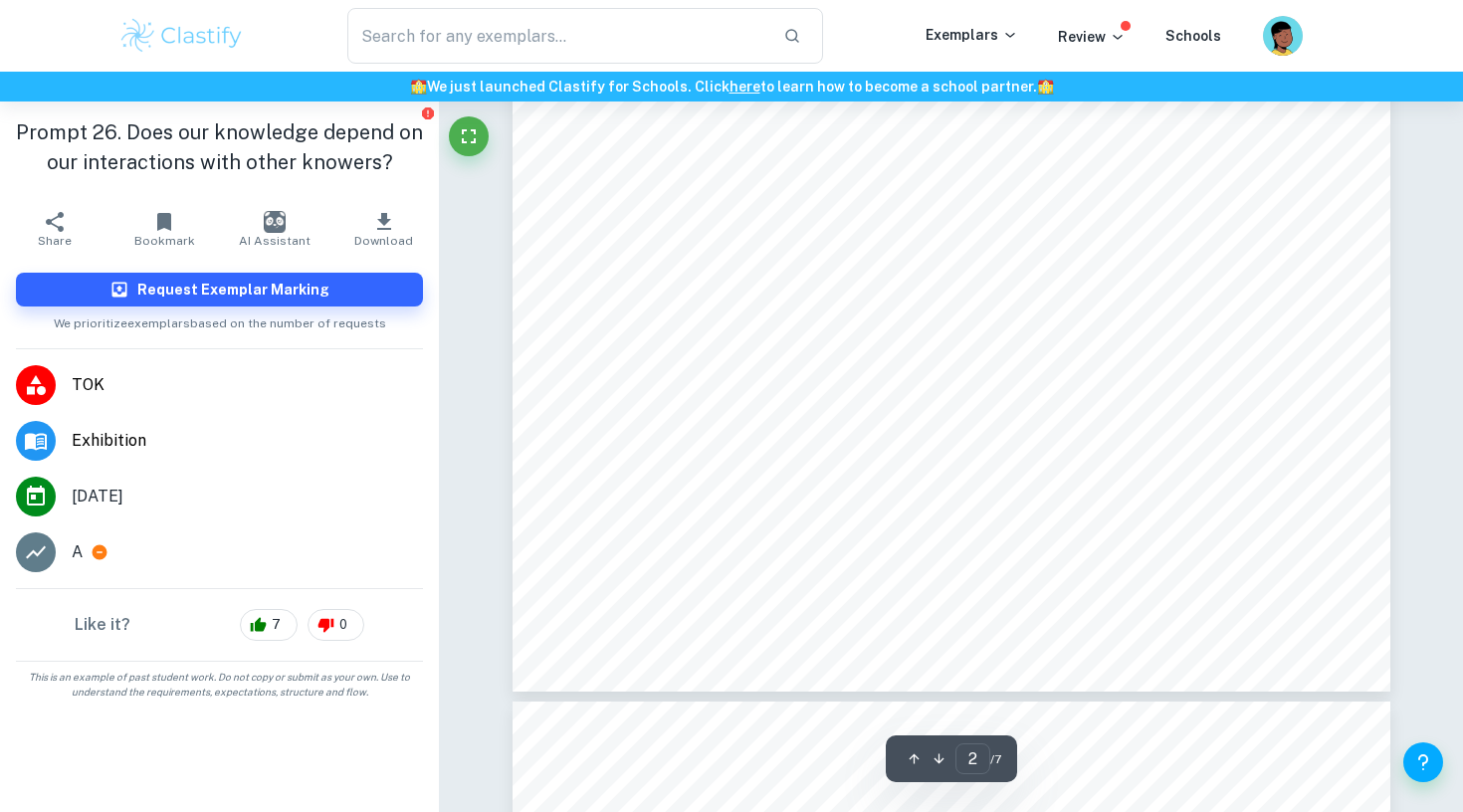 type on "3" 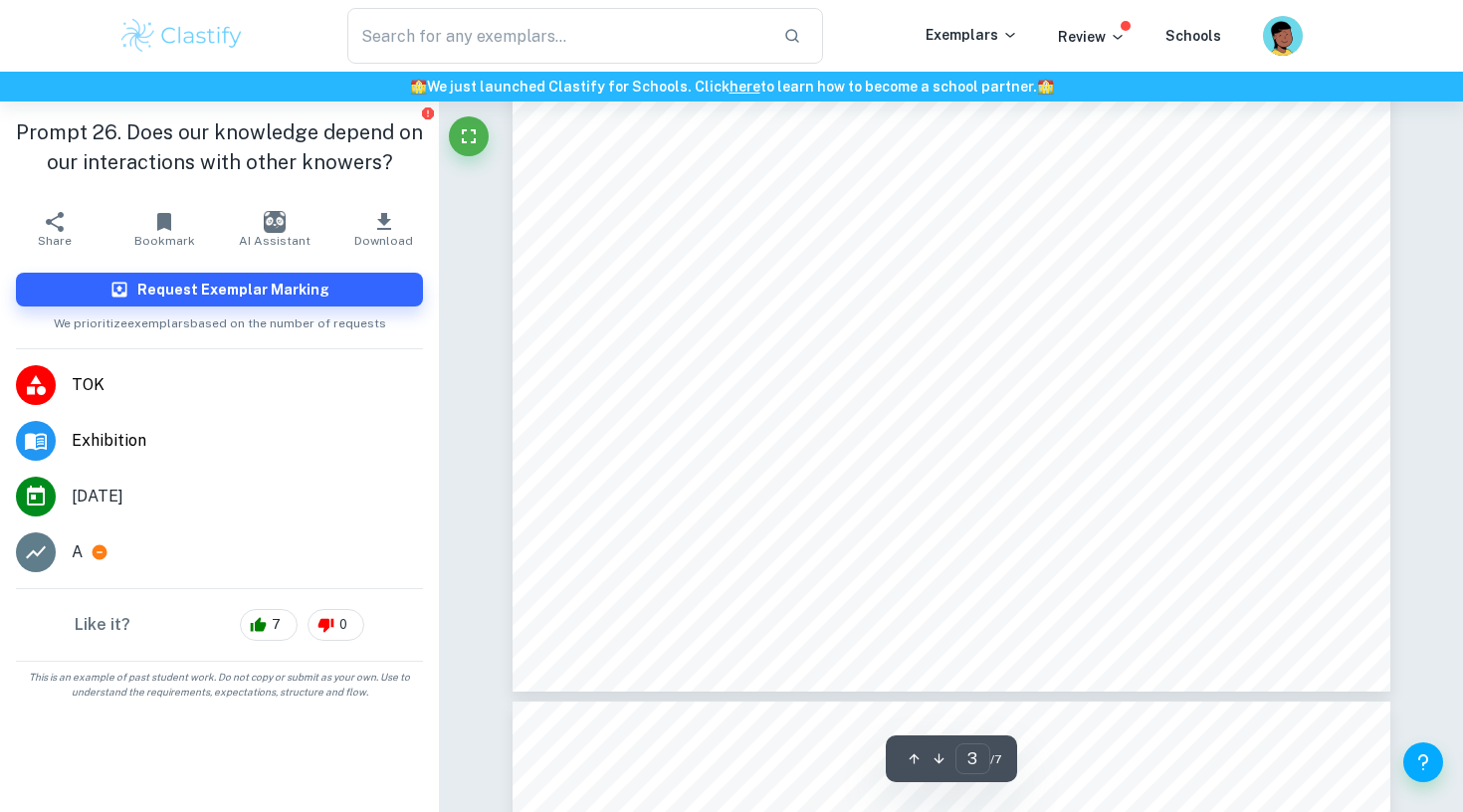 scroll, scrollTop: 2492, scrollLeft: 0, axis: vertical 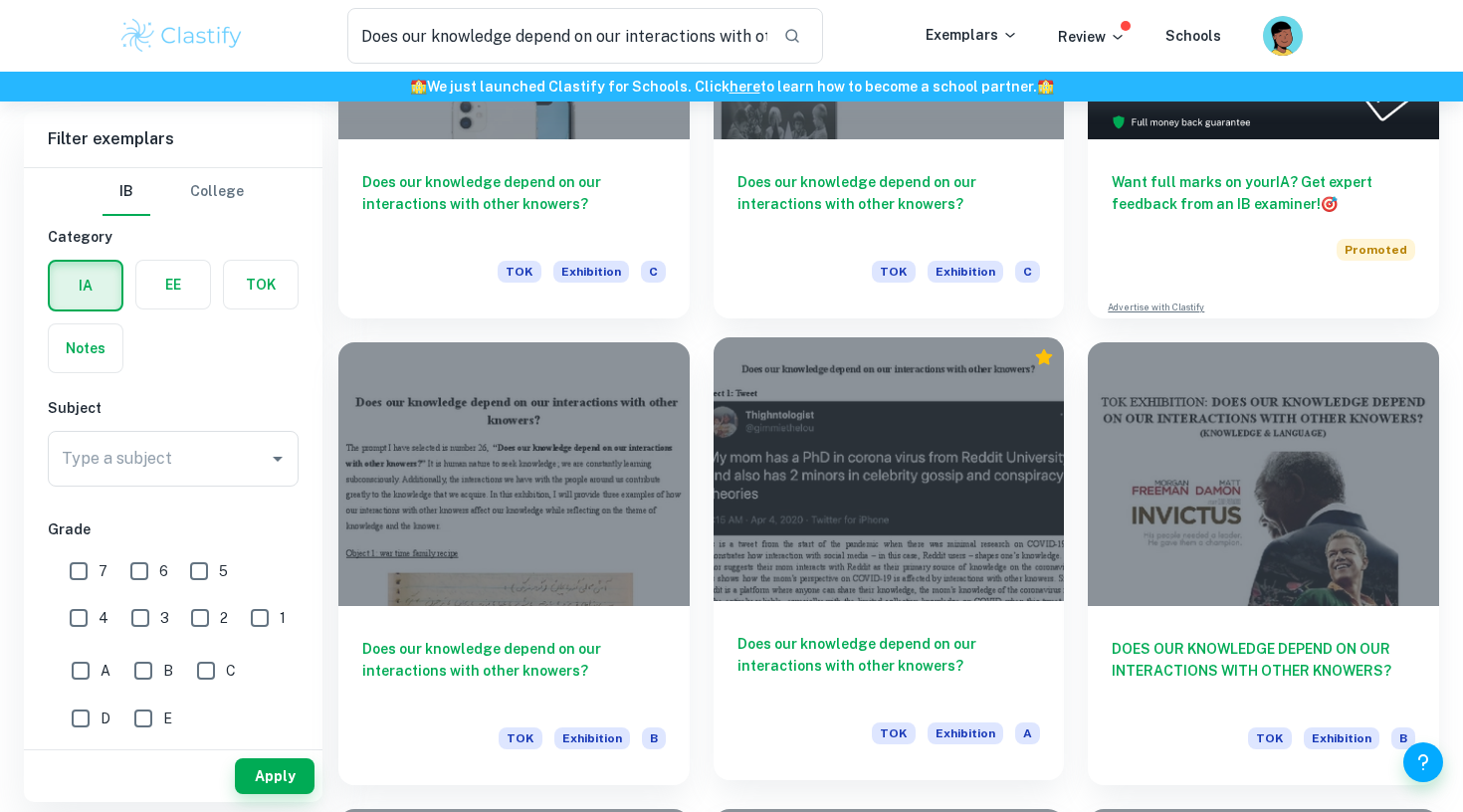 click at bounding box center [889, 469] 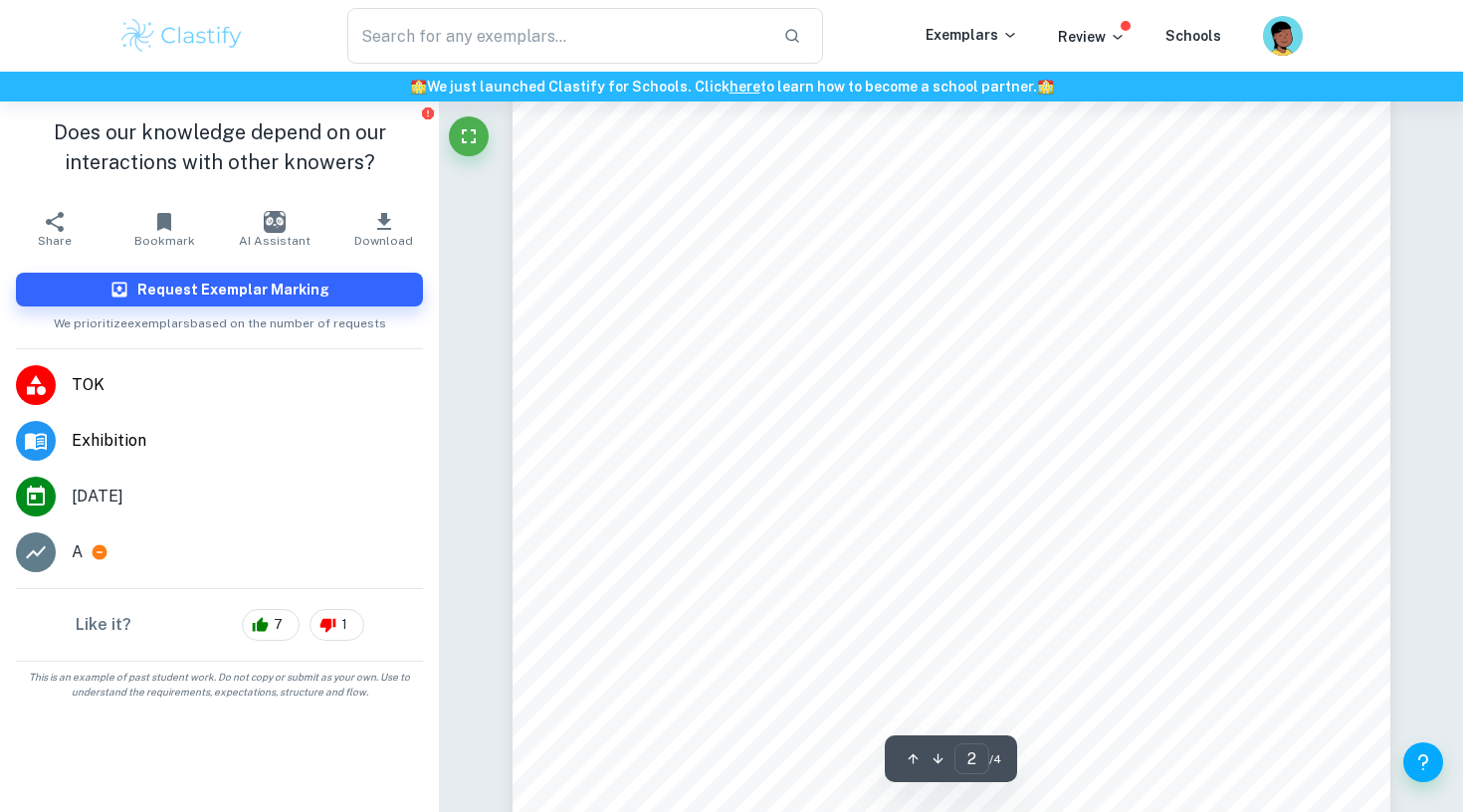 scroll, scrollTop: 1420, scrollLeft: 0, axis: vertical 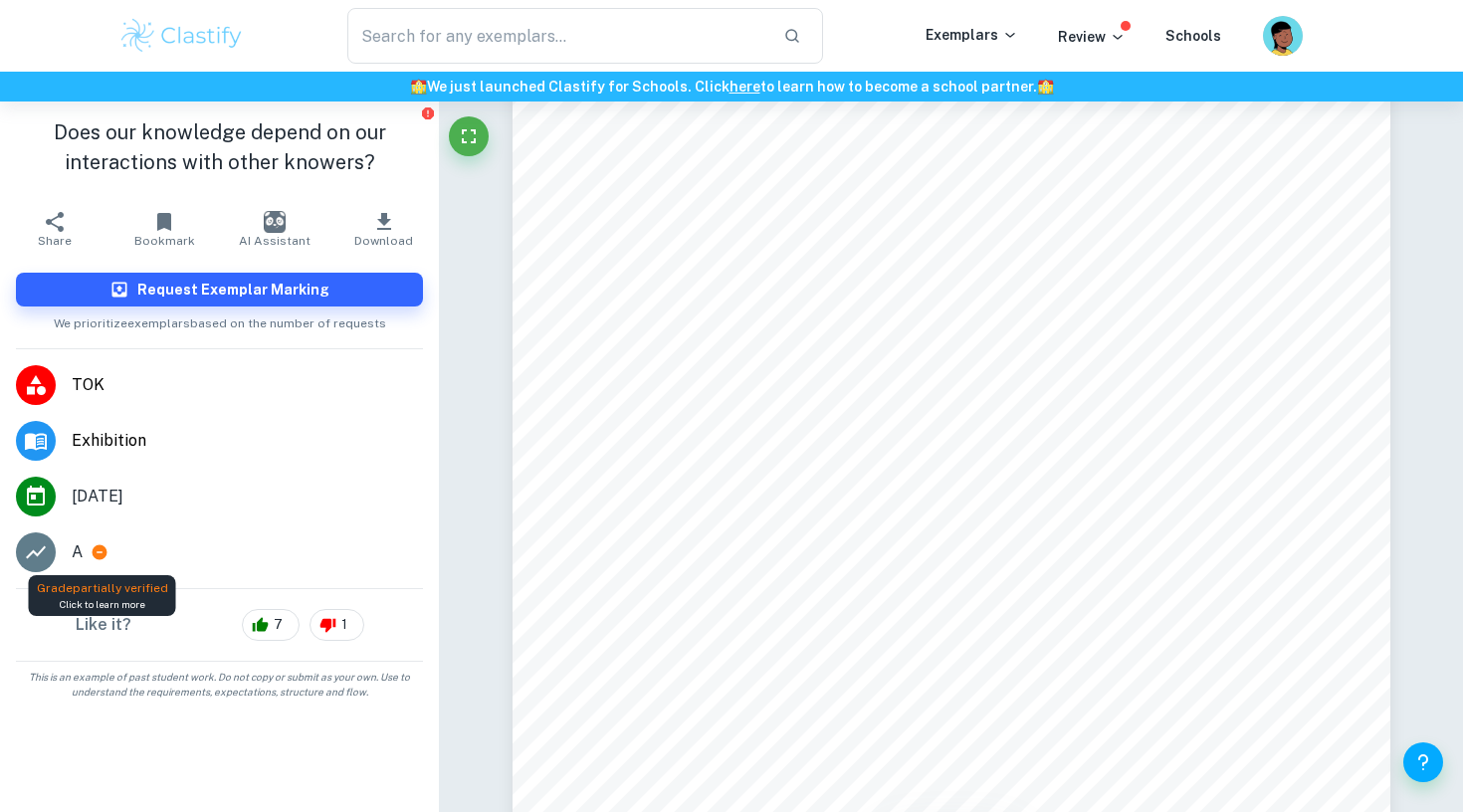 click 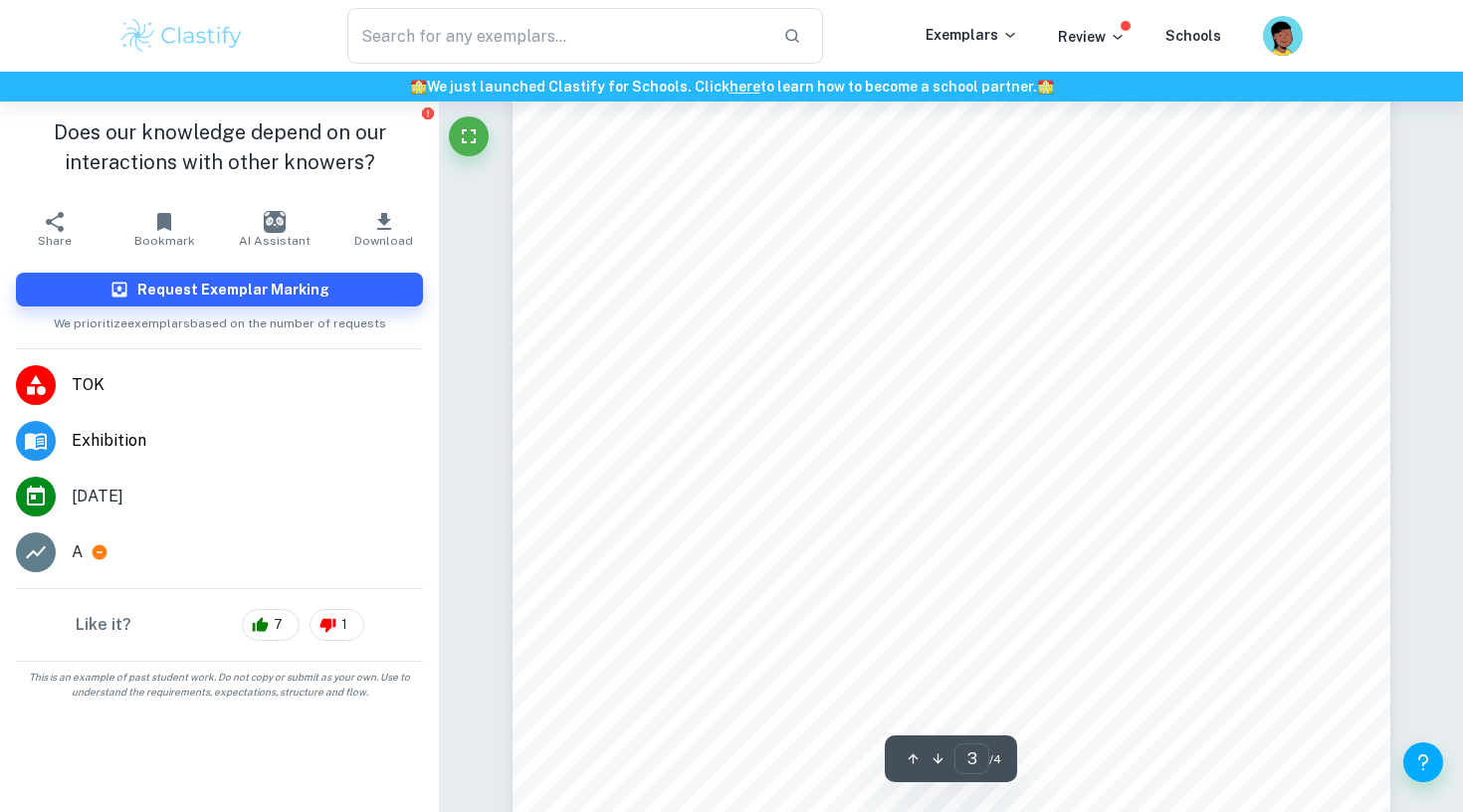scroll, scrollTop: 2782, scrollLeft: 0, axis: vertical 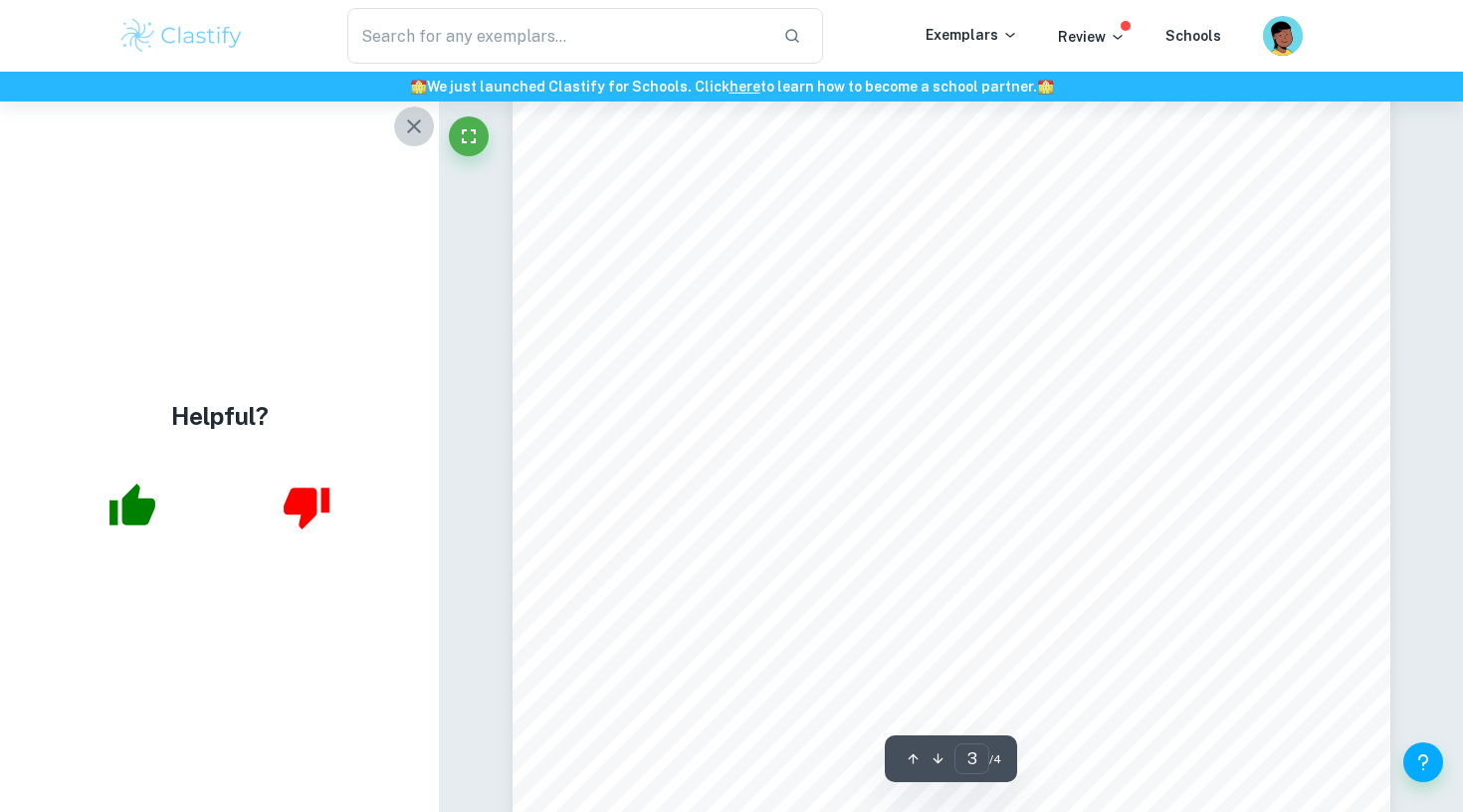 click 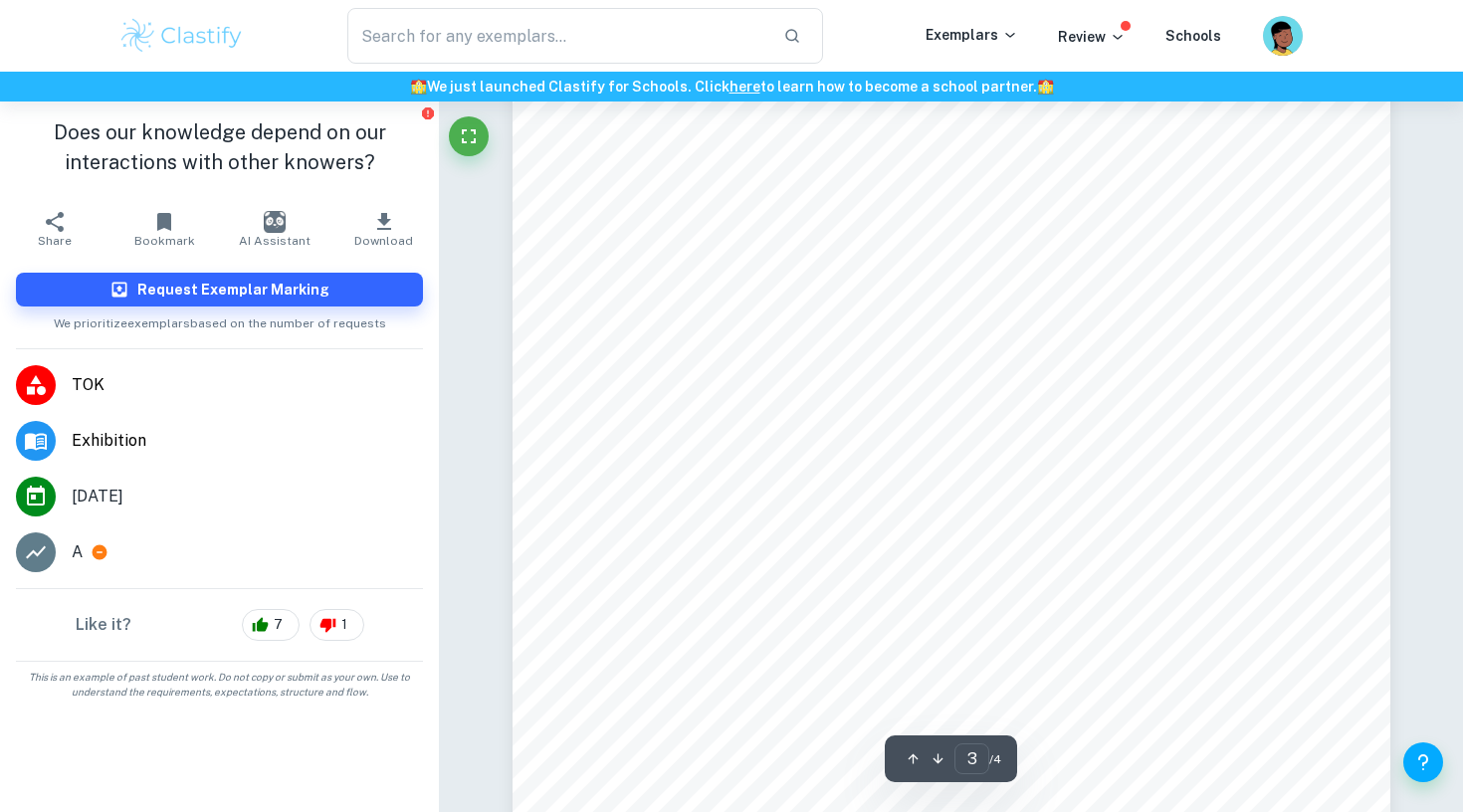 scroll, scrollTop: 2599, scrollLeft: 1, axis: both 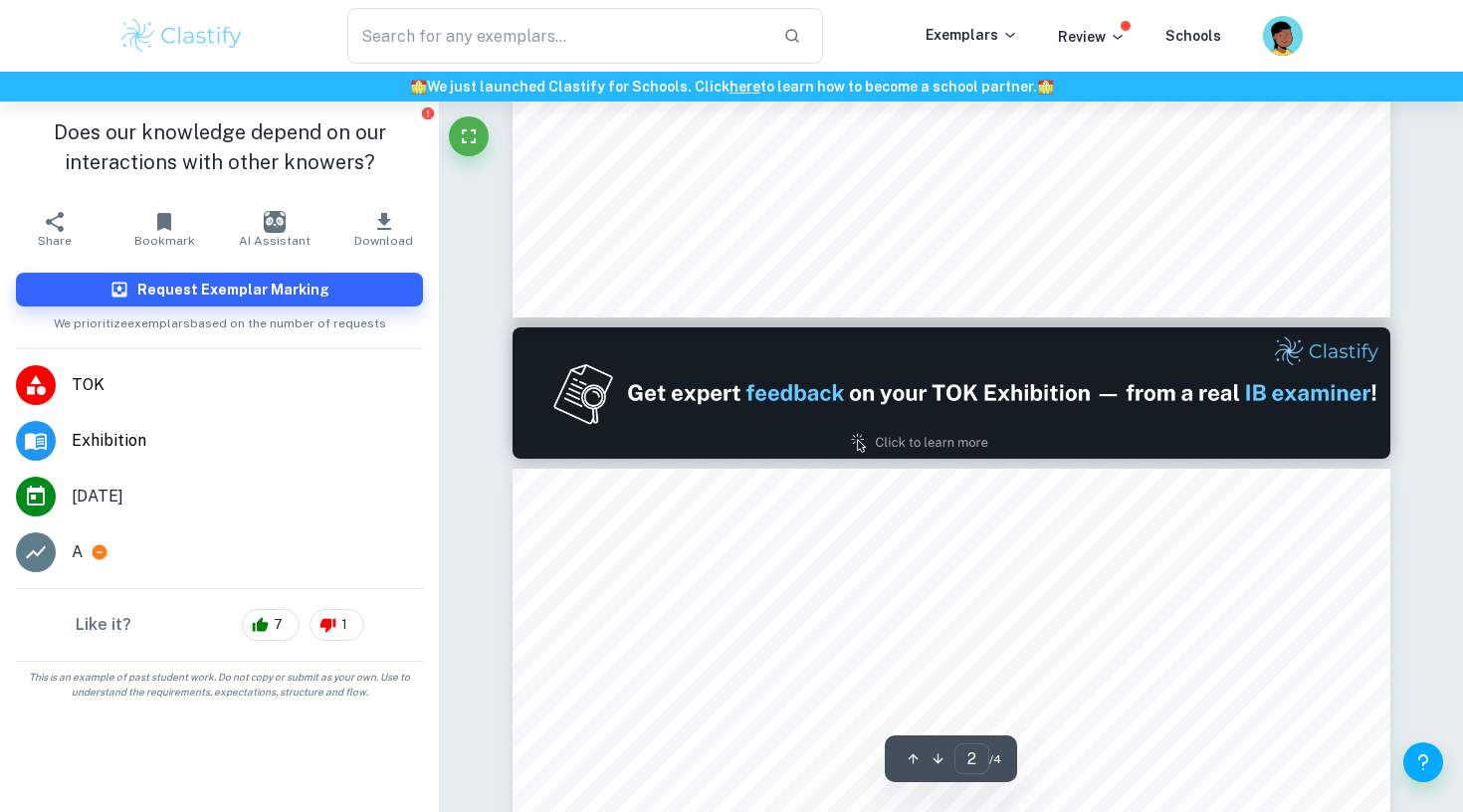 type on "1" 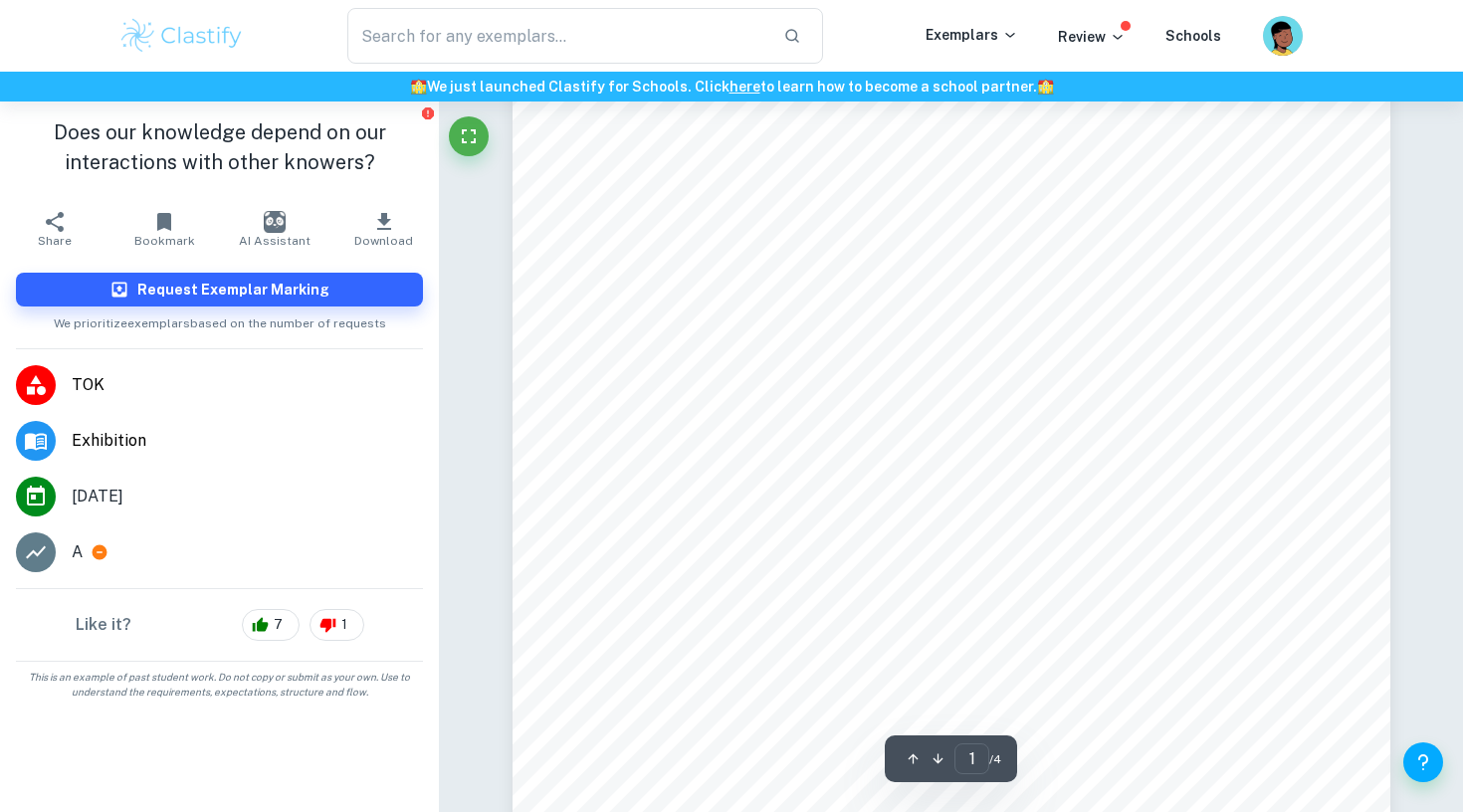 scroll, scrollTop: 299, scrollLeft: 0, axis: vertical 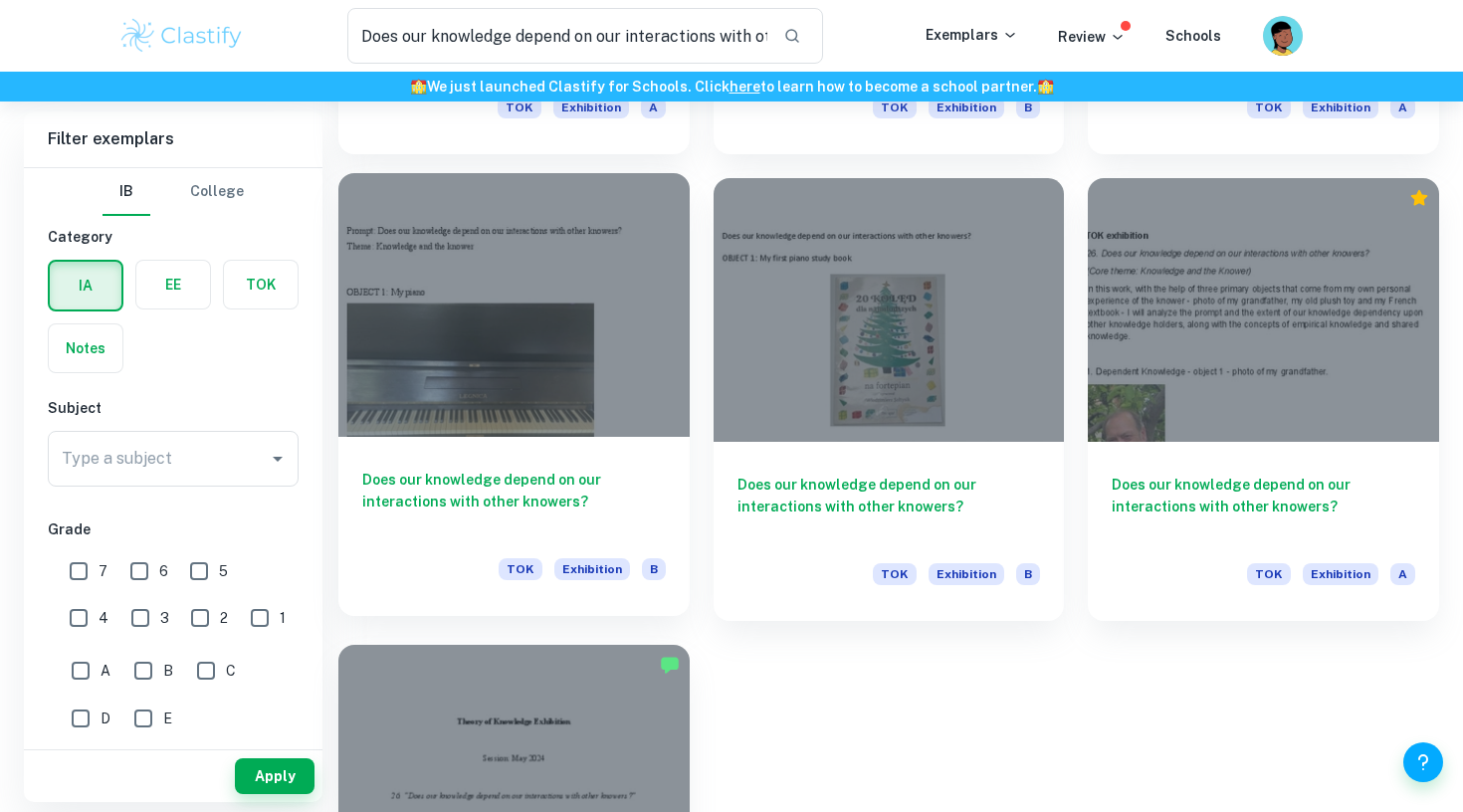 click at bounding box center [514, 304] 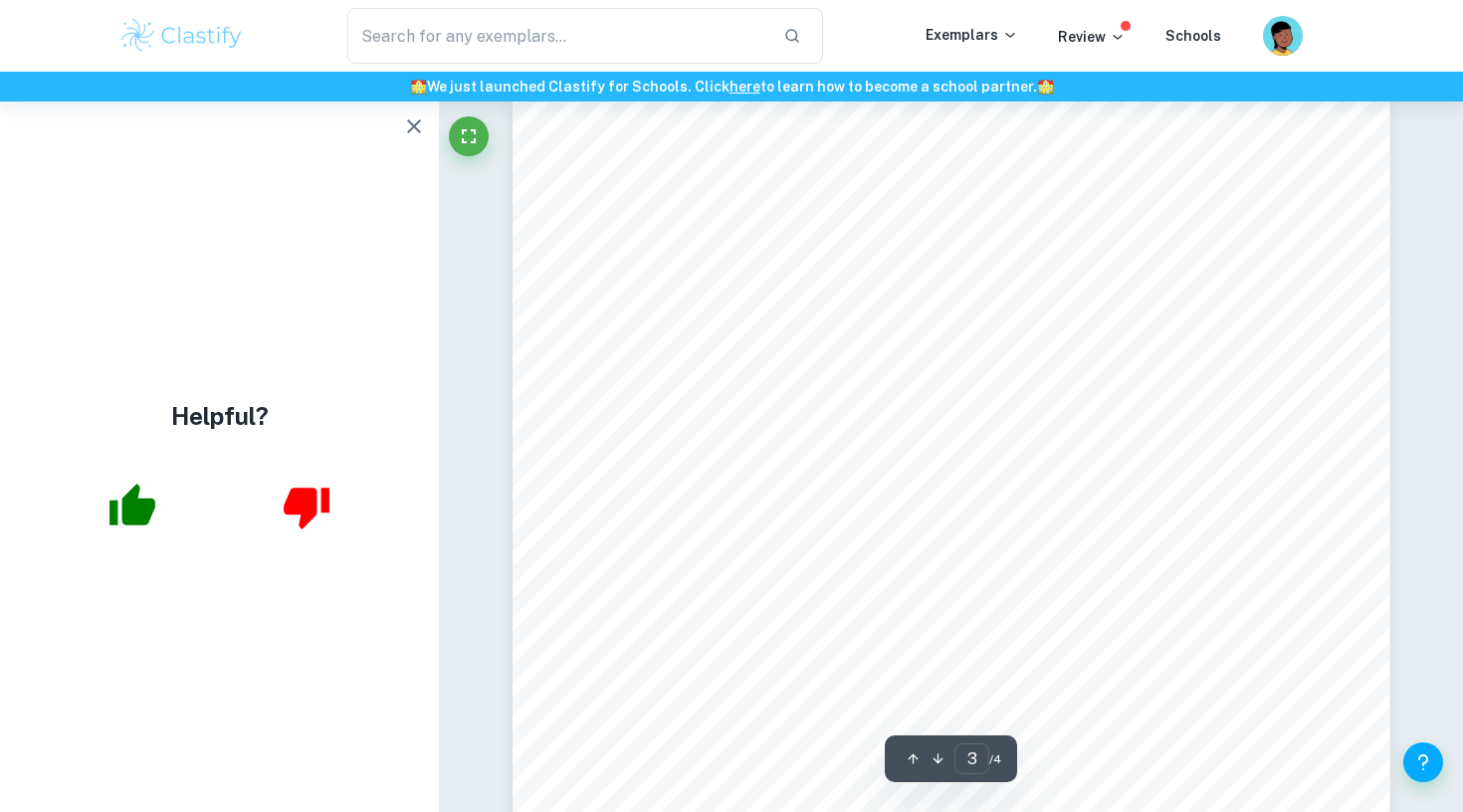 scroll, scrollTop: 3036, scrollLeft: 0, axis: vertical 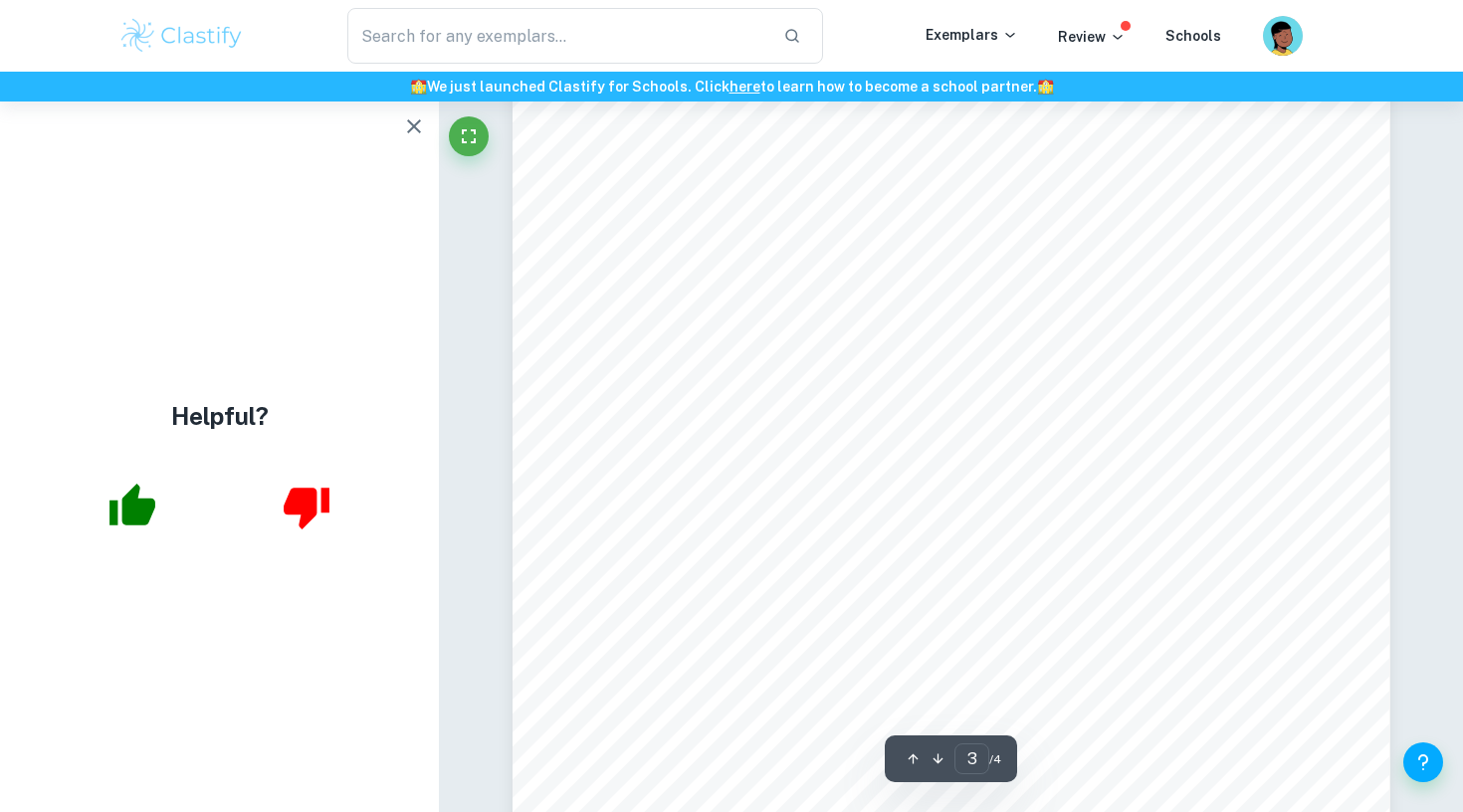 click 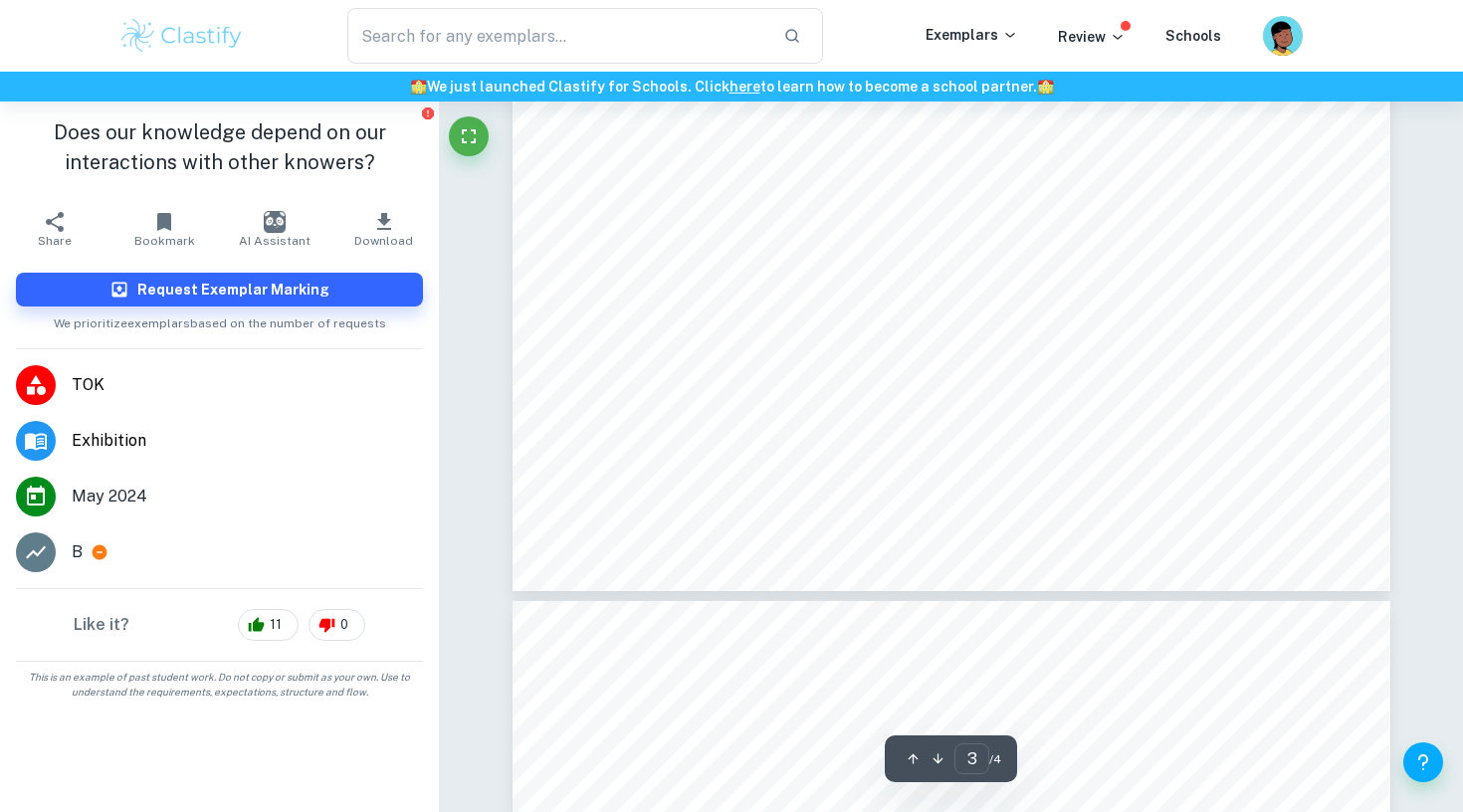 scroll, scrollTop: 3380, scrollLeft: 1, axis: both 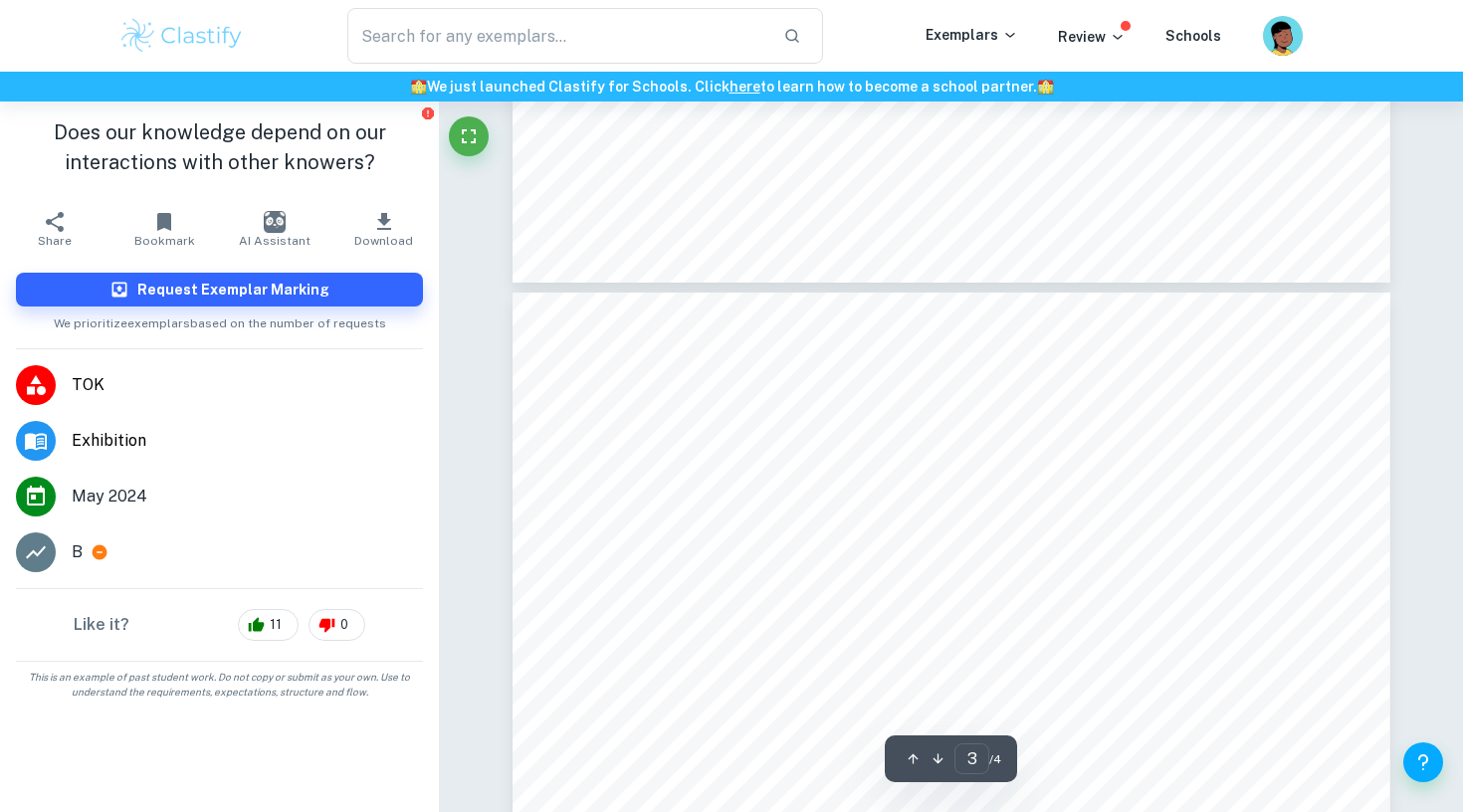 type on "4" 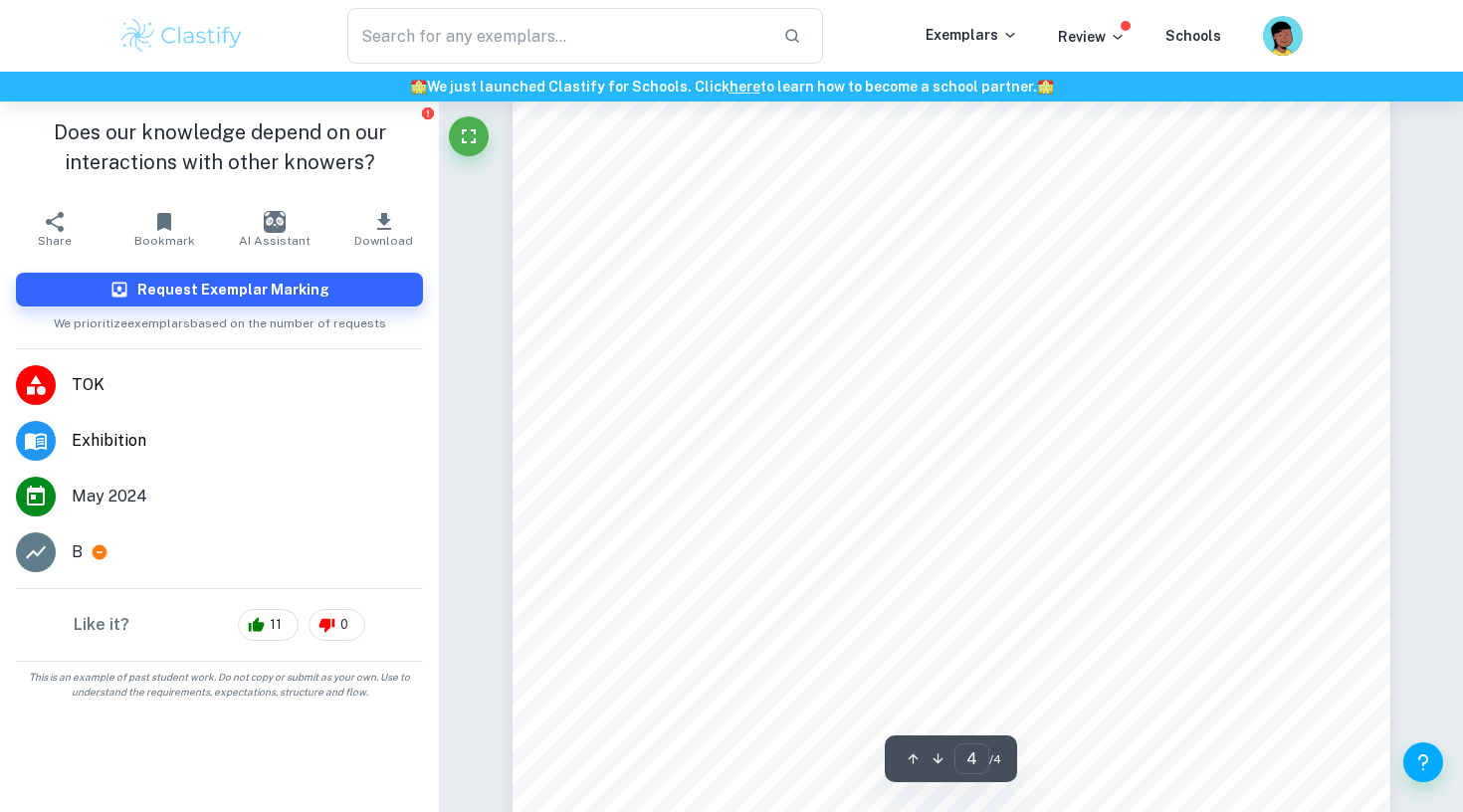 scroll, scrollTop: 4121, scrollLeft: 0, axis: vertical 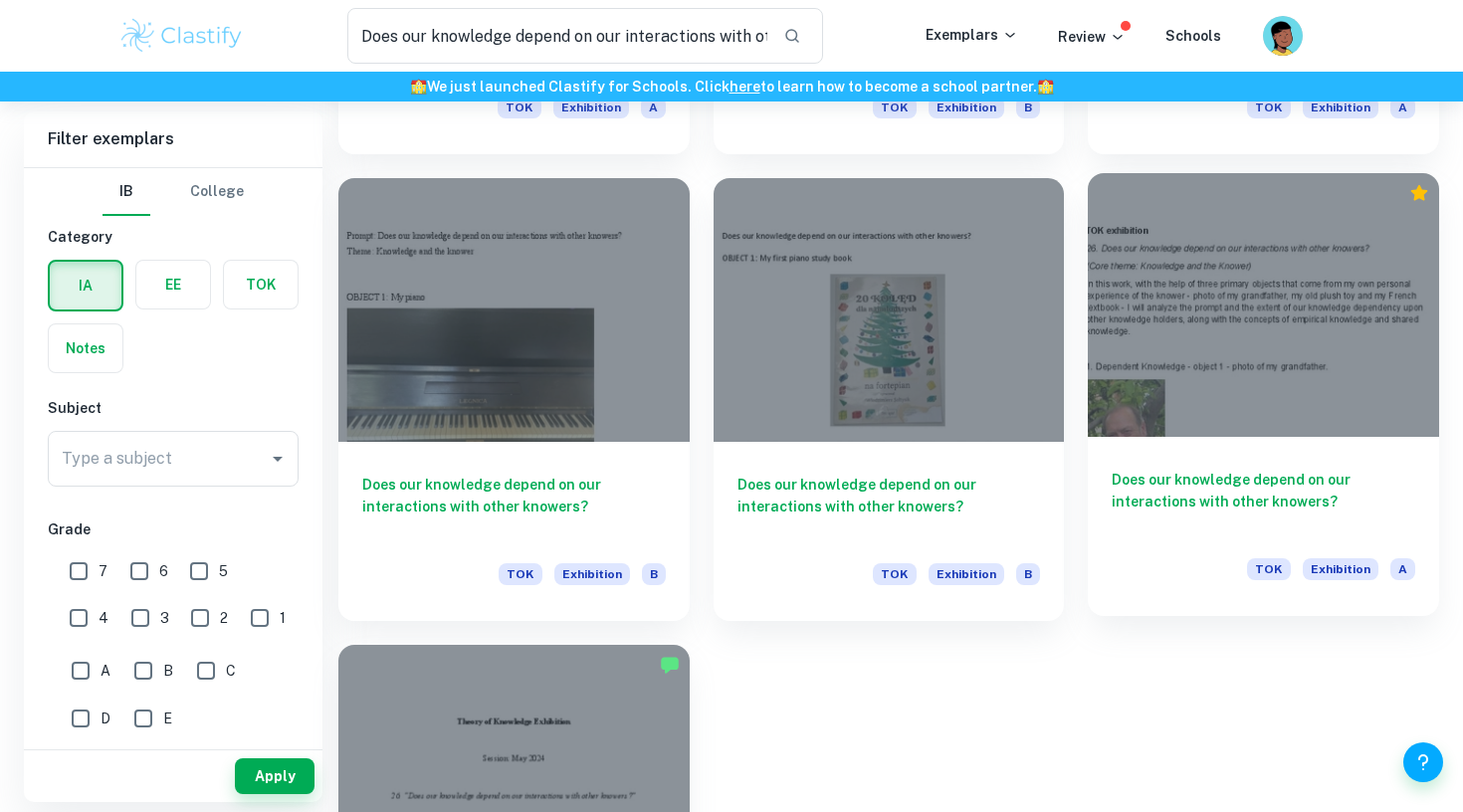 click at bounding box center (1263, 304) 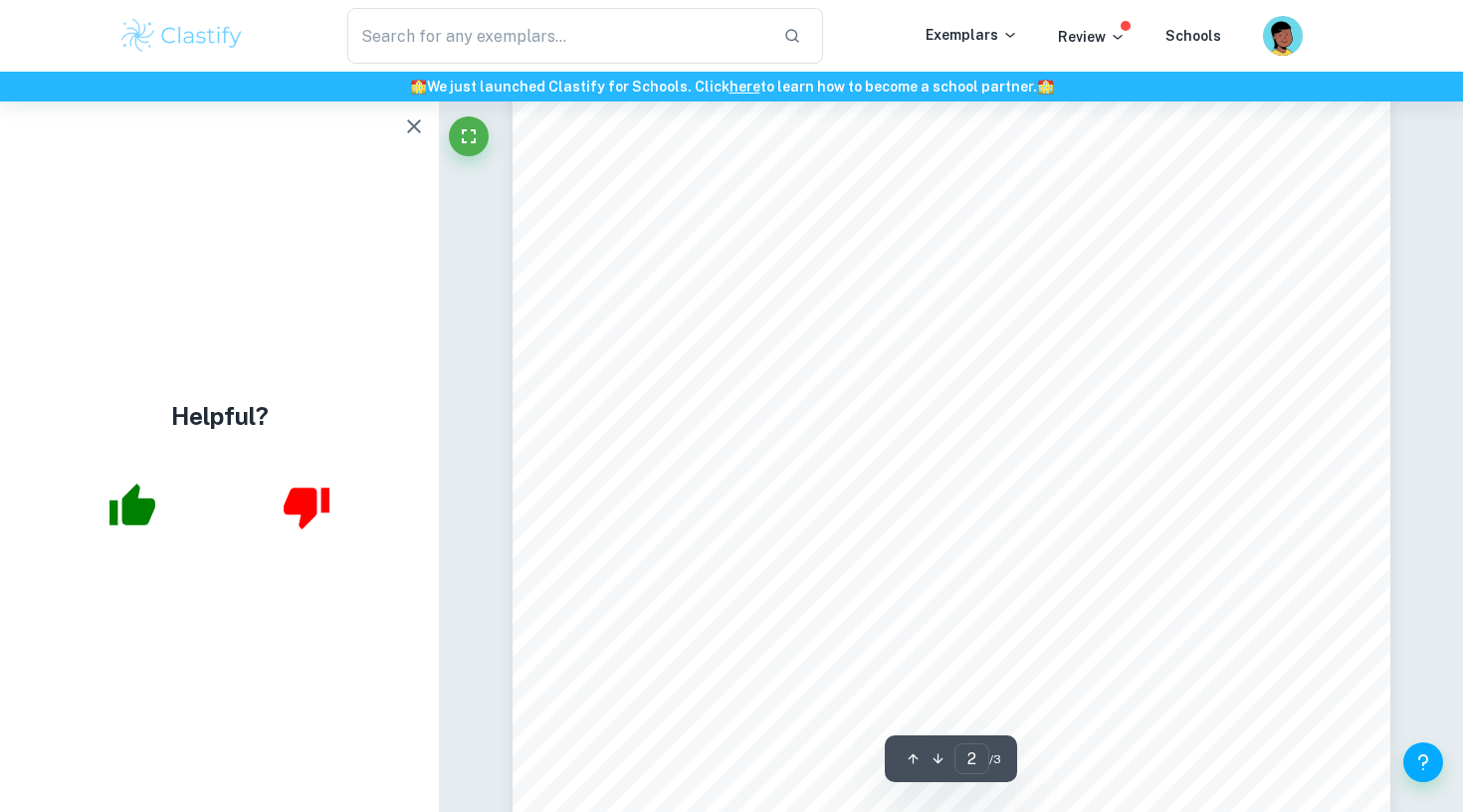 scroll, scrollTop: 1574, scrollLeft: 0, axis: vertical 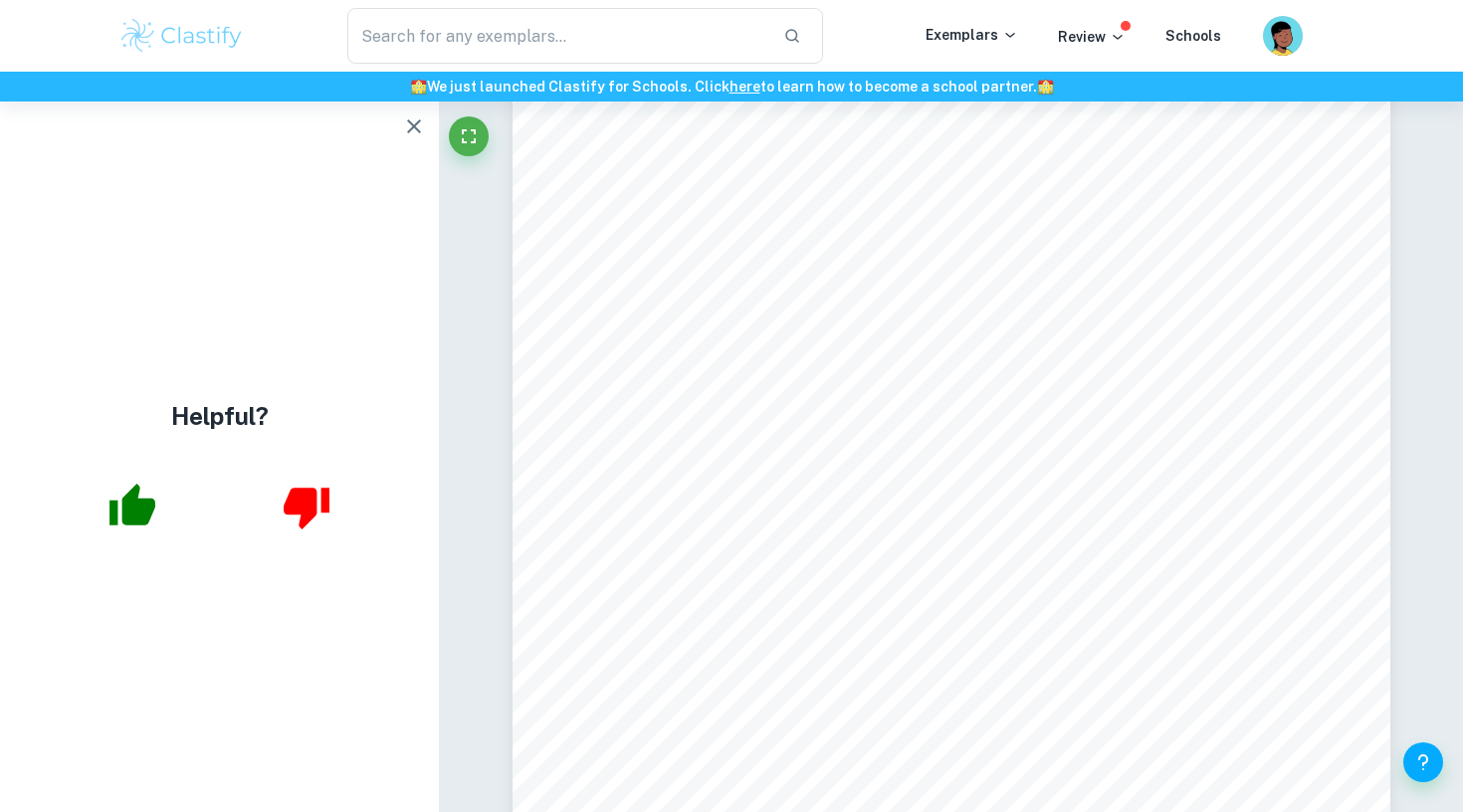 click 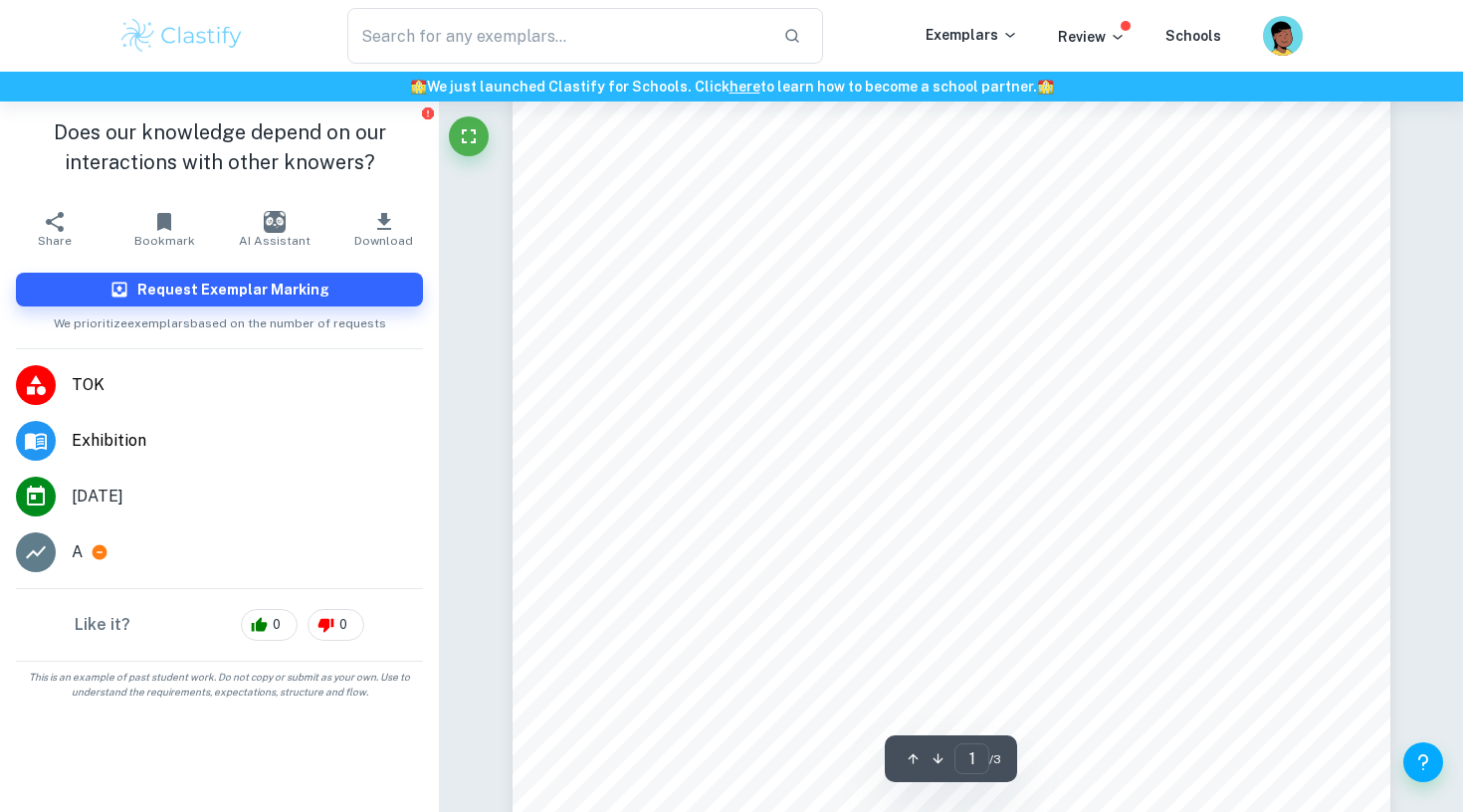 scroll, scrollTop: 517, scrollLeft: 0, axis: vertical 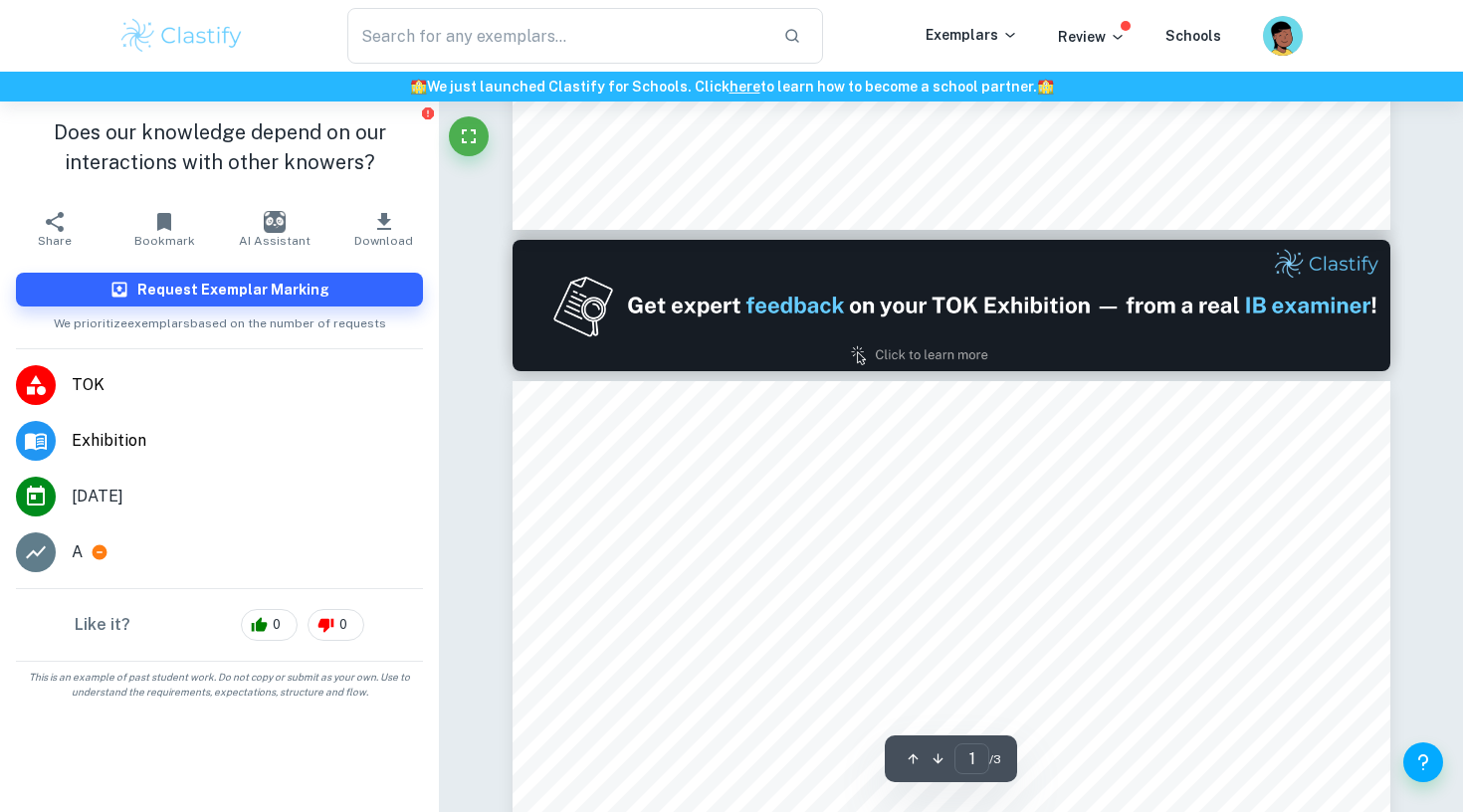 type on "2" 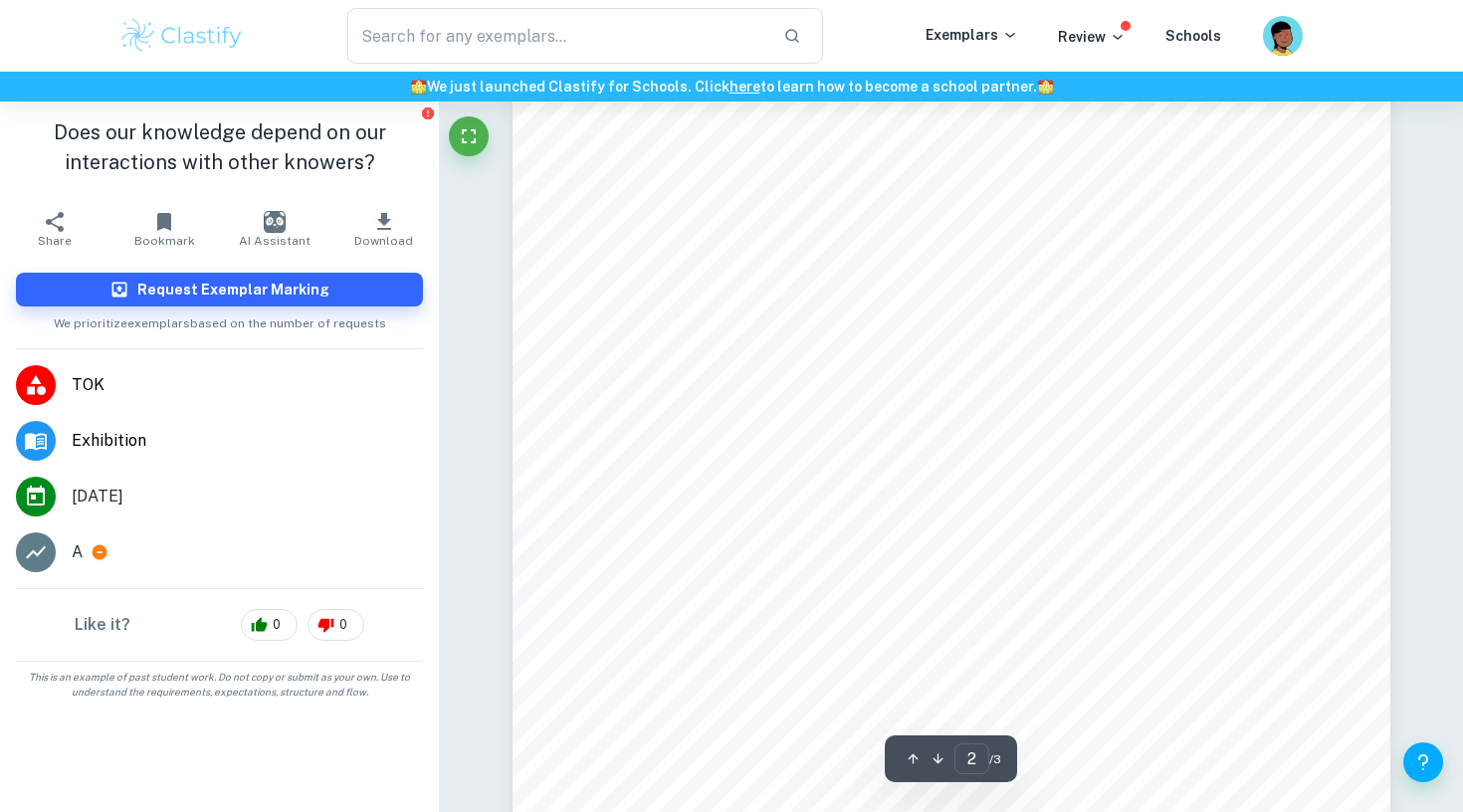 scroll, scrollTop: 1708, scrollLeft: 0, axis: vertical 